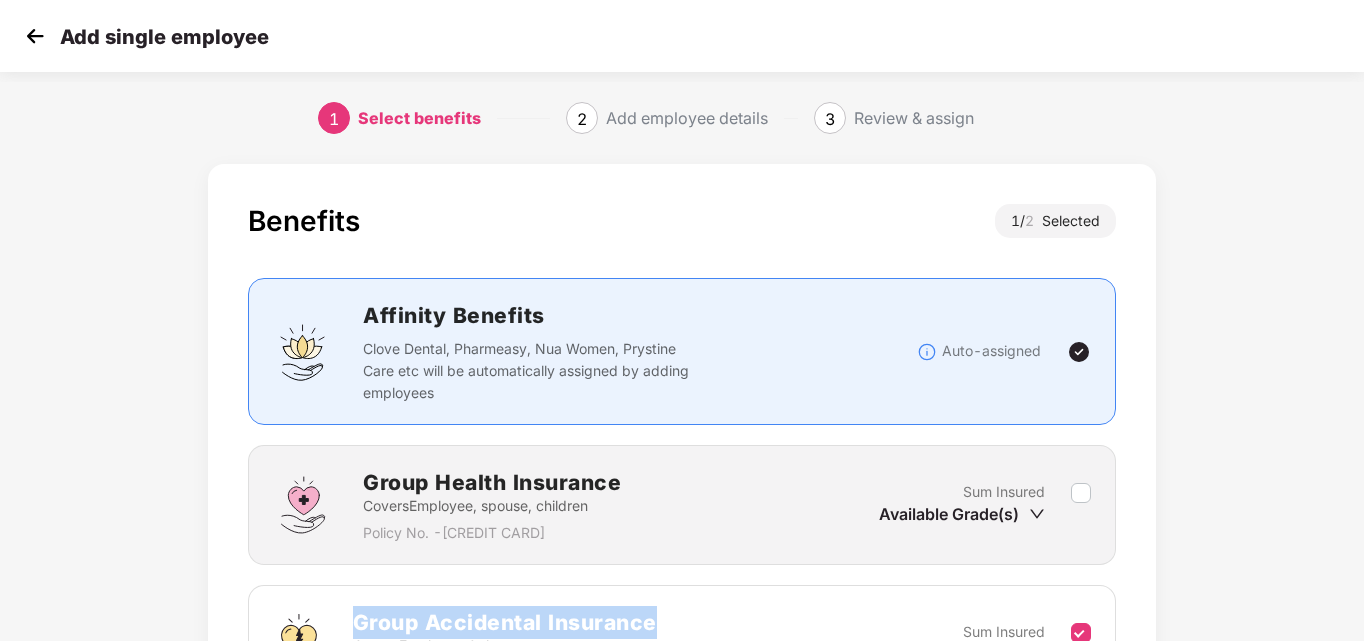 scroll, scrollTop: 238, scrollLeft: 0, axis: vertical 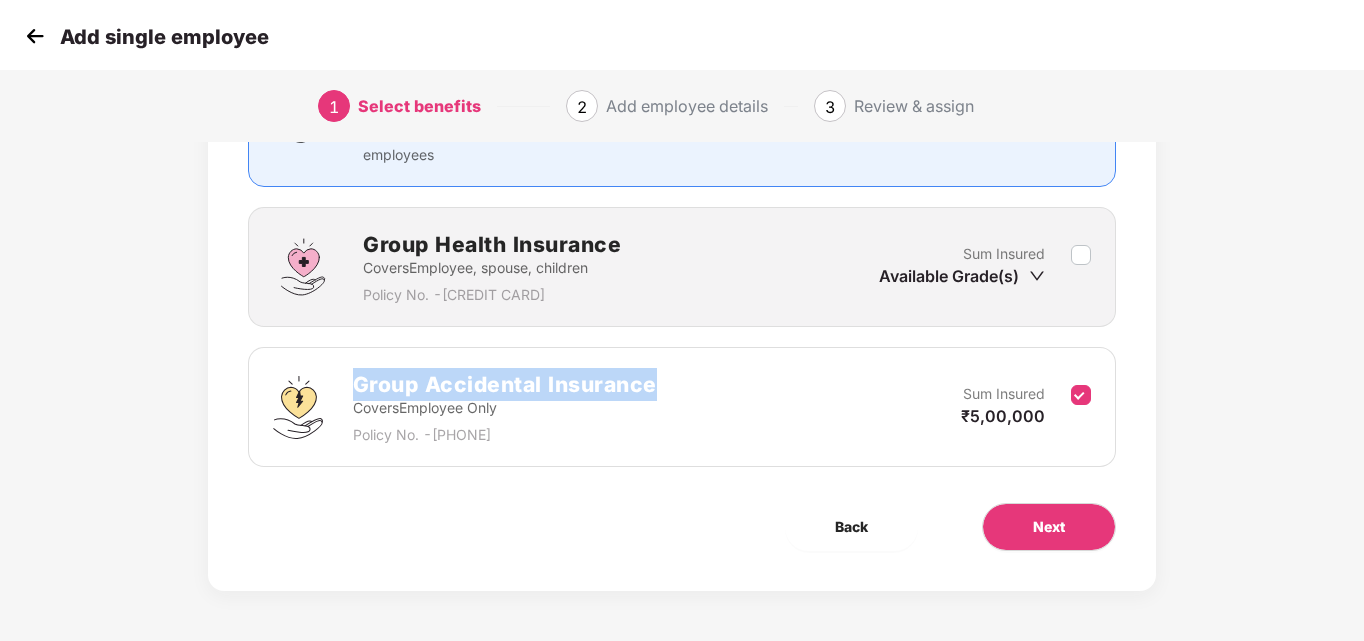click on "Group Accidental Insurance Covers  Employee Only Policy No. -  [PHONE] Sum Insured   ₹5,00,000" at bounding box center [681, 407] 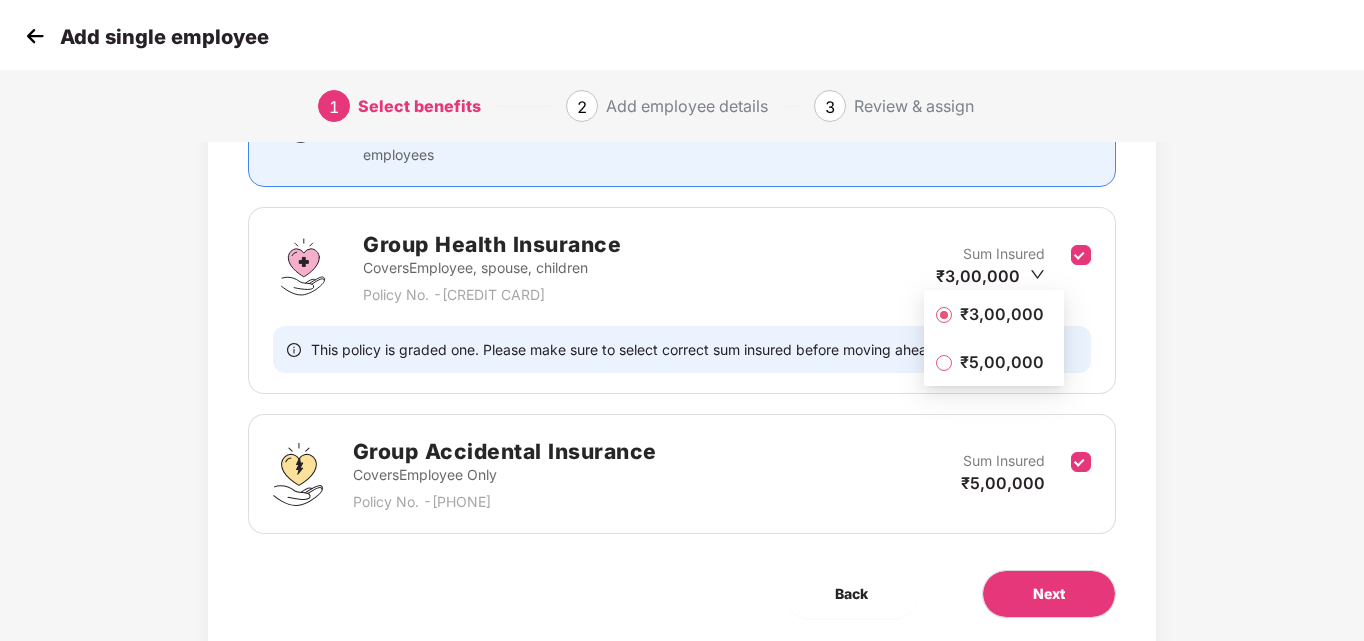 click on "₹3,00,000" at bounding box center (1002, 314) 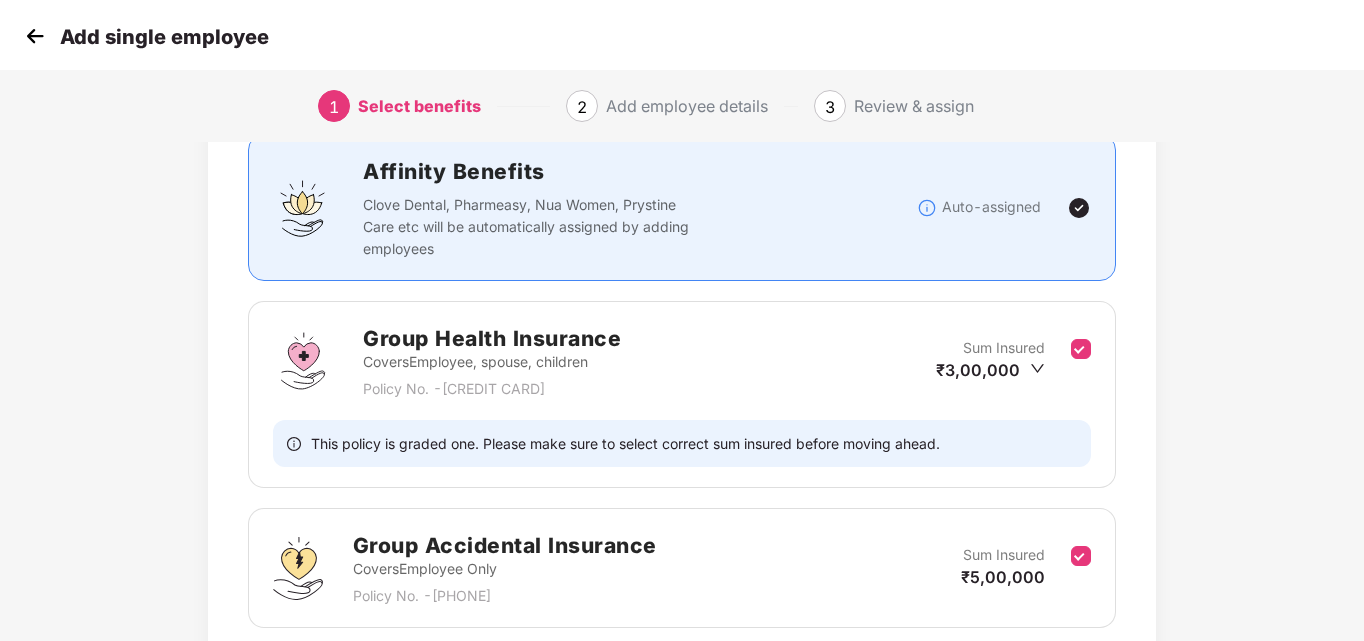 scroll, scrollTop: 0, scrollLeft: 0, axis: both 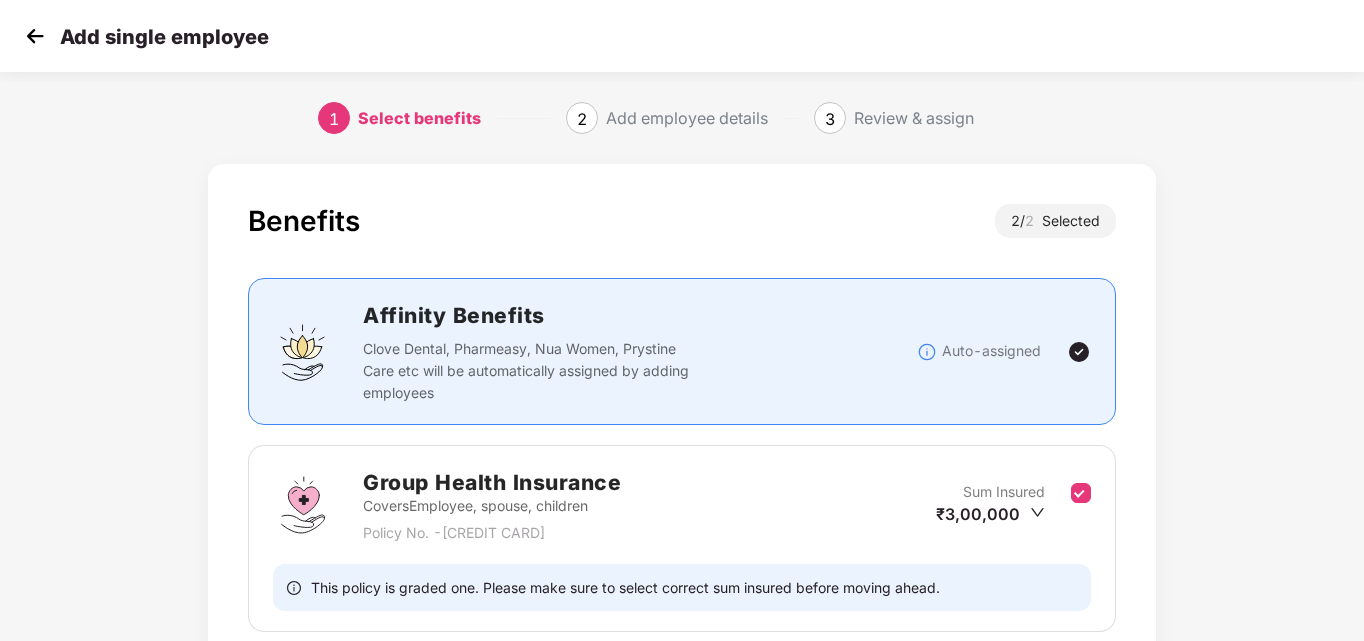click at bounding box center [35, 36] 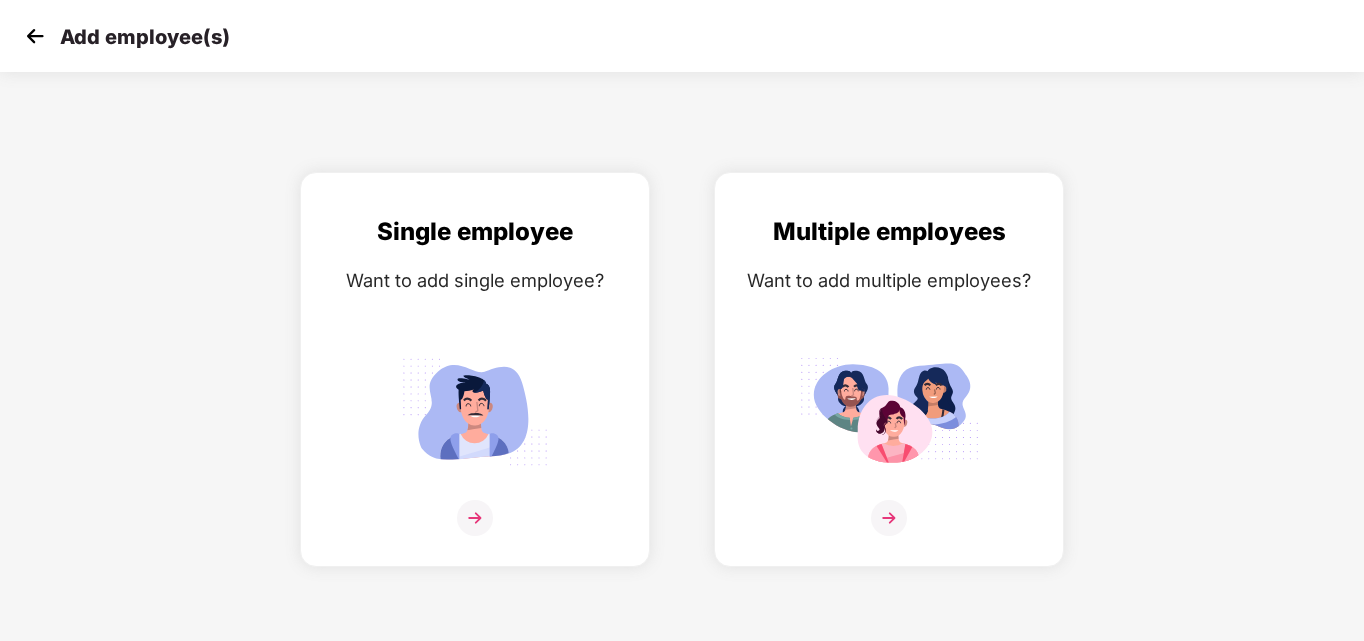 click at bounding box center [35, 36] 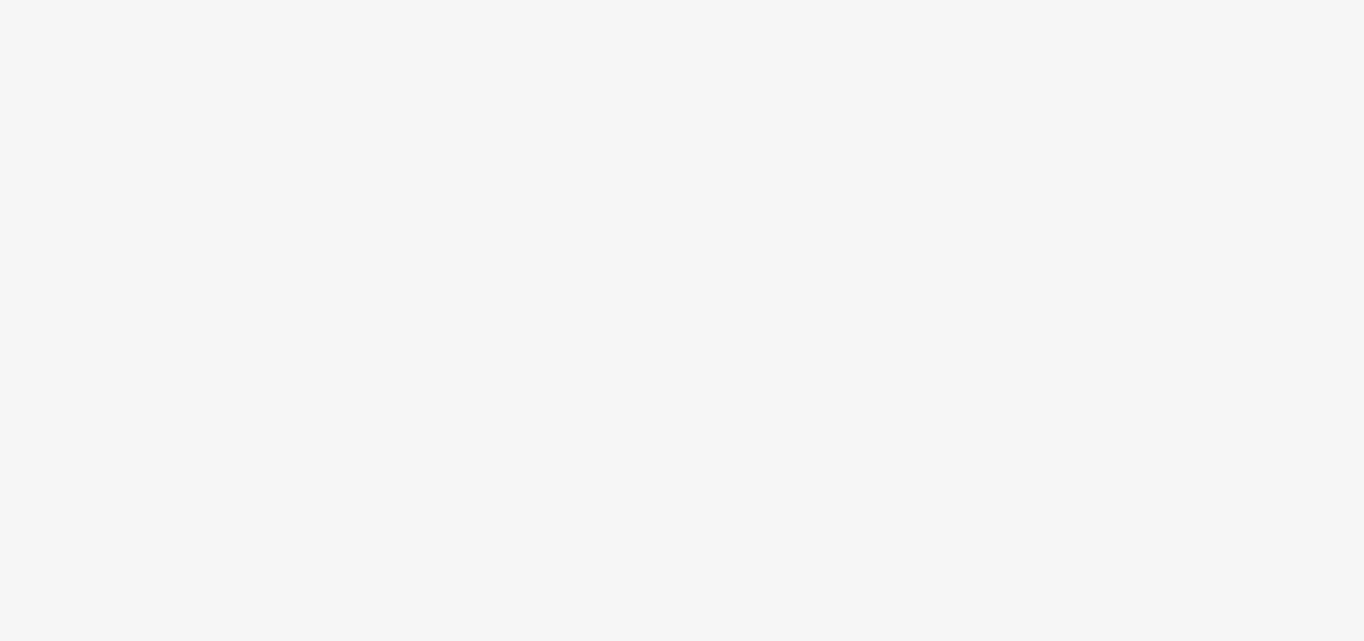 scroll, scrollTop: 0, scrollLeft: 0, axis: both 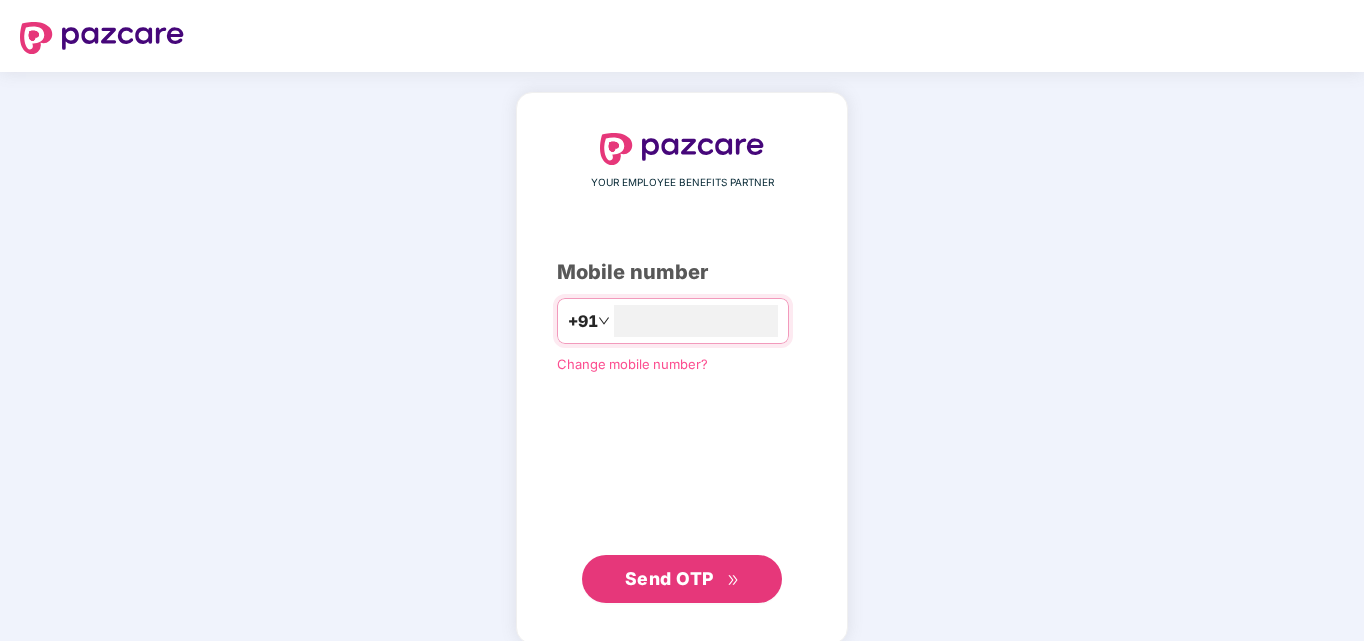 type on "**********" 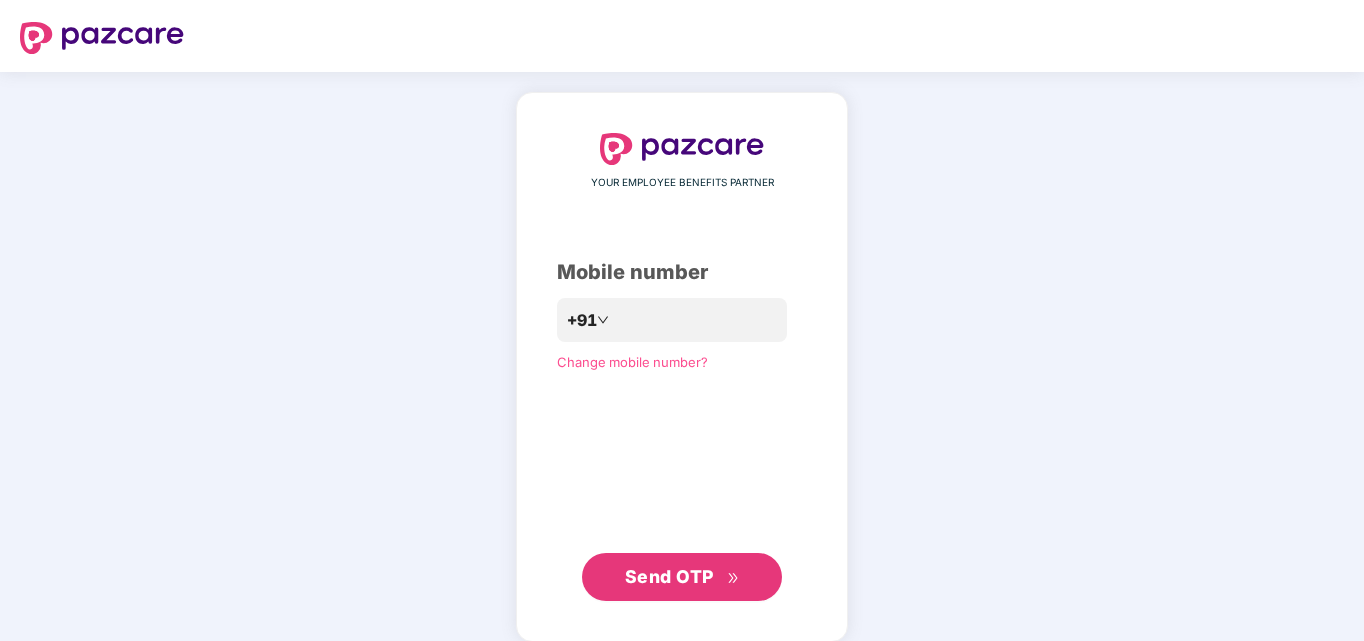 click on "Send OTP" at bounding box center (669, 576) 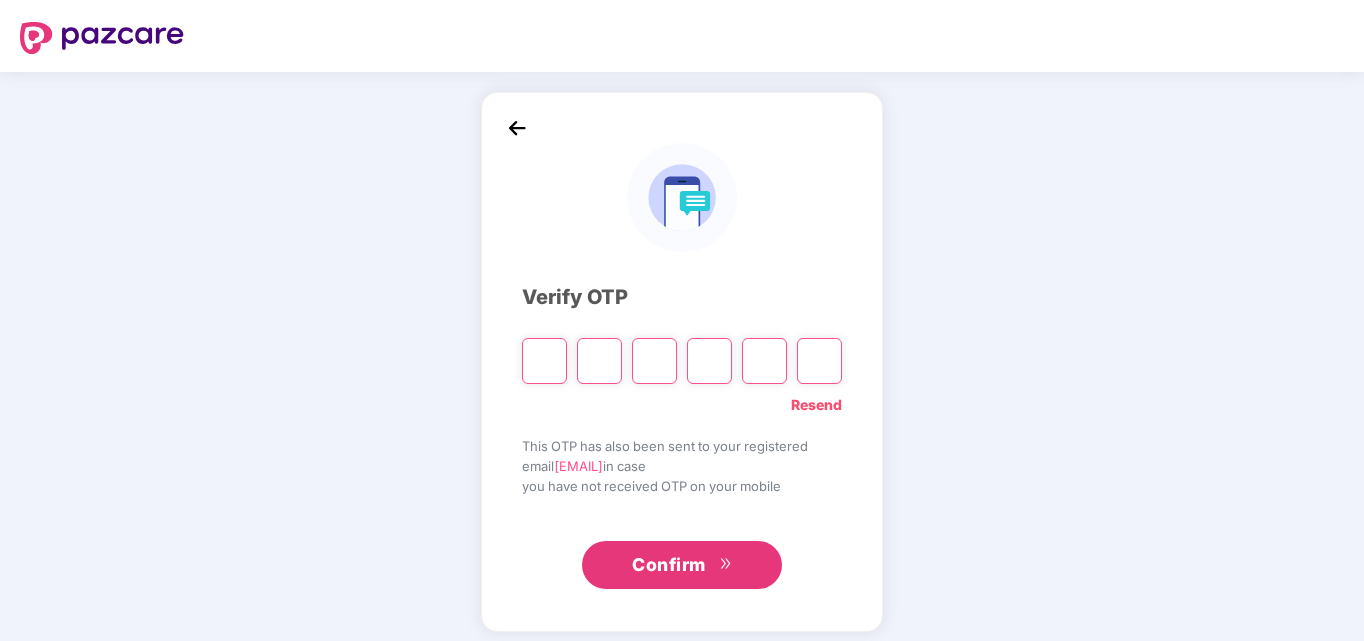type on "*" 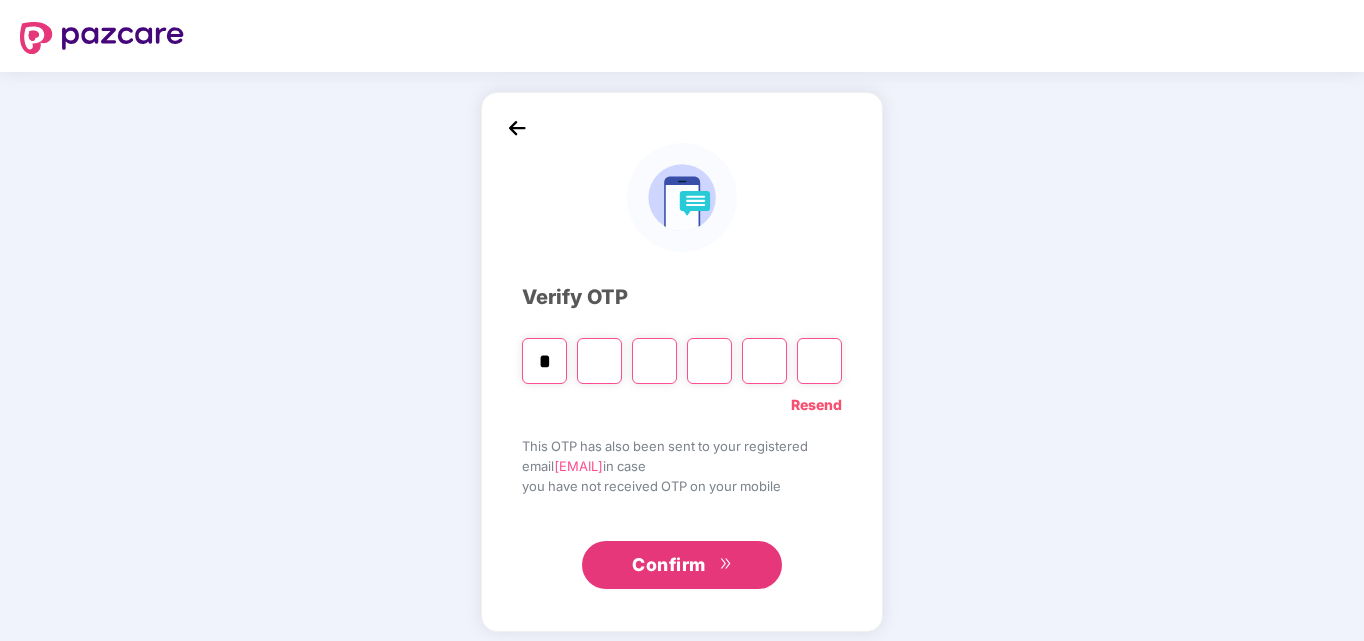 type on "*" 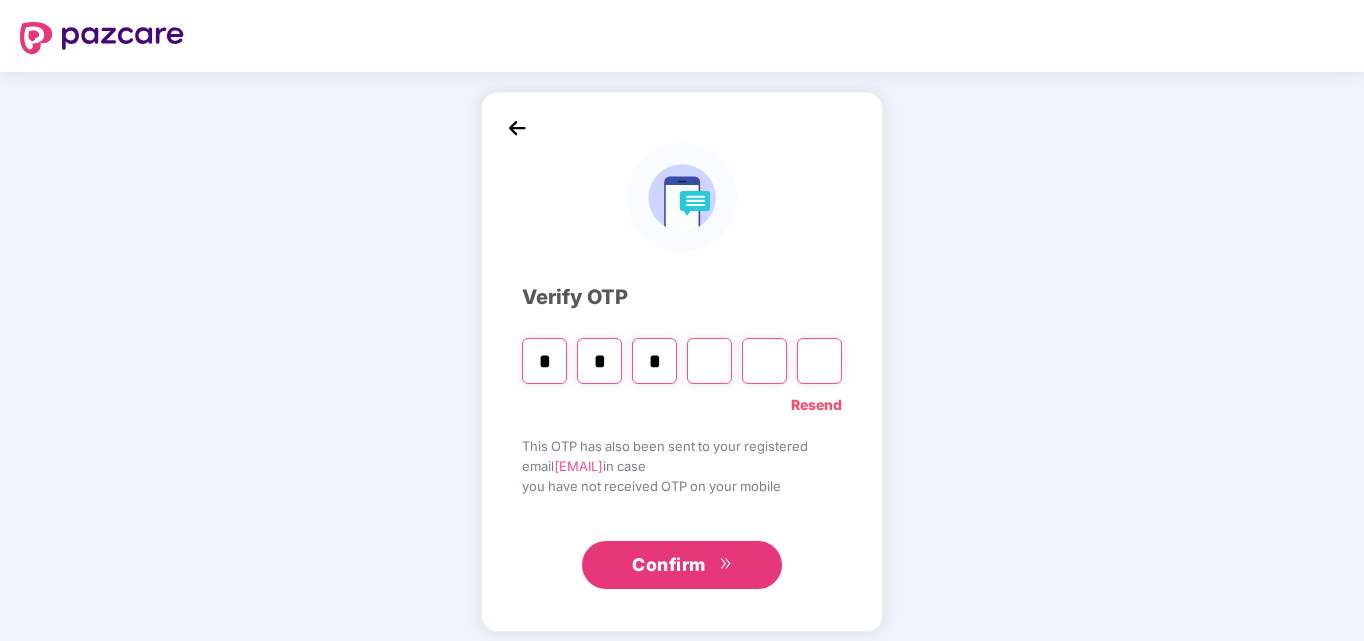 type on "*" 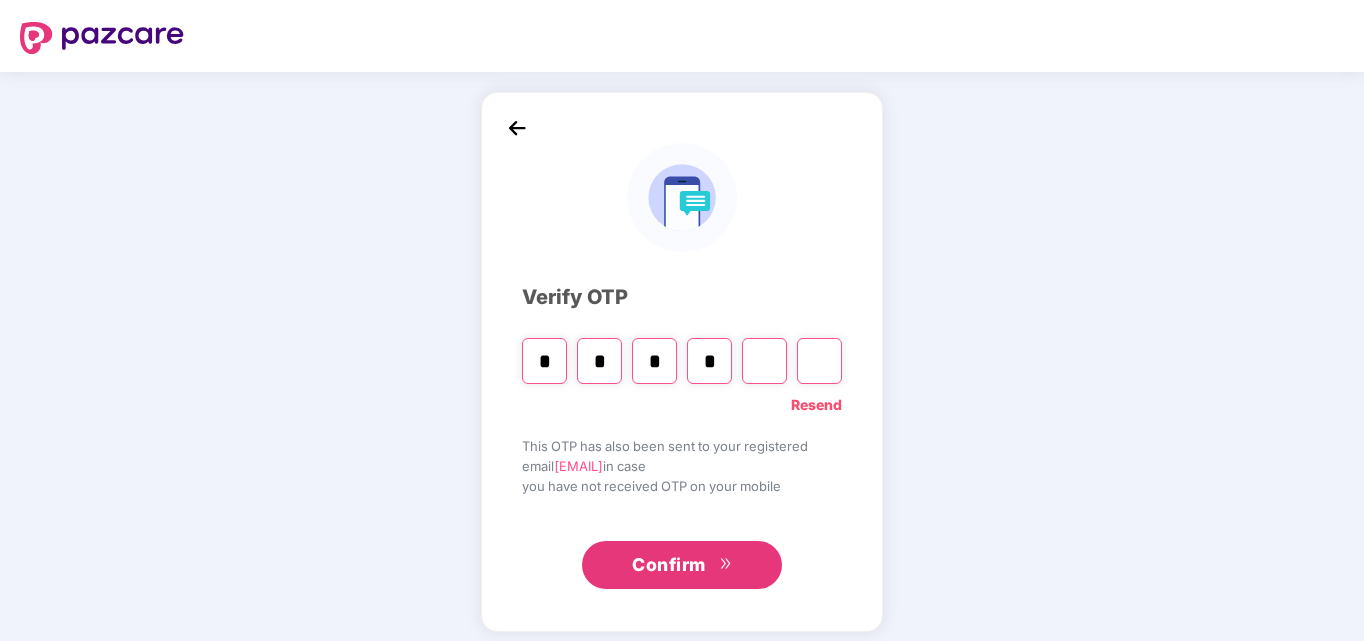 type on "*" 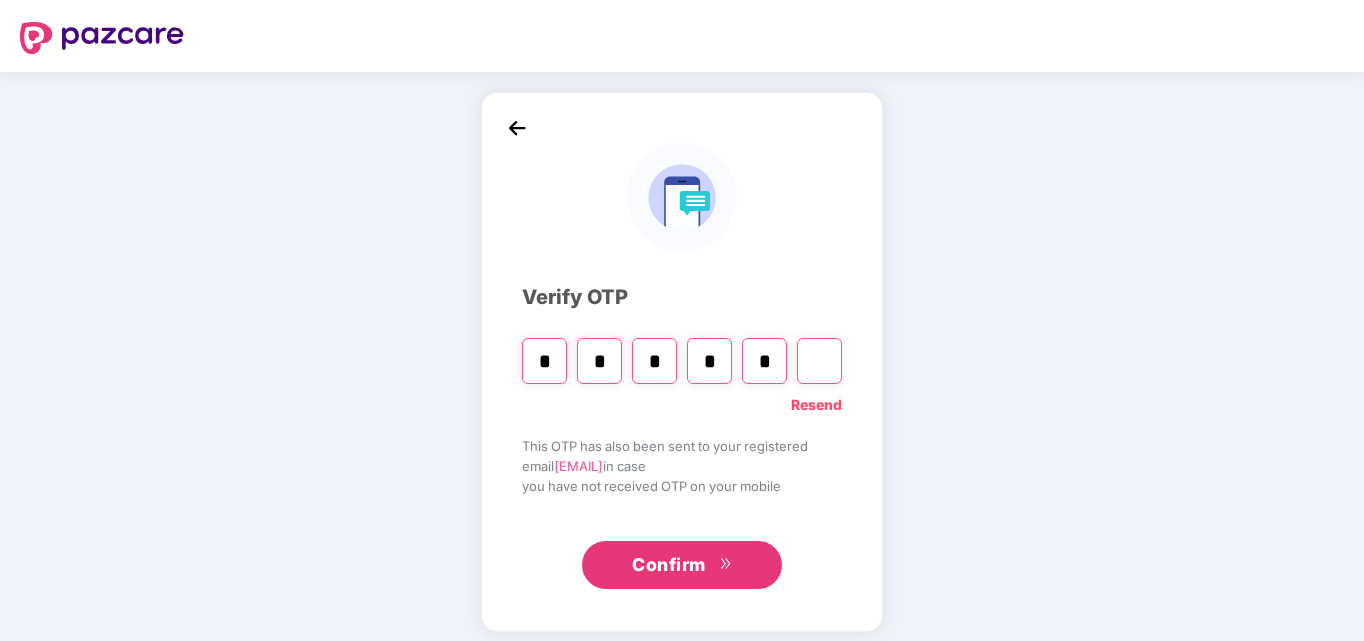 type on "*" 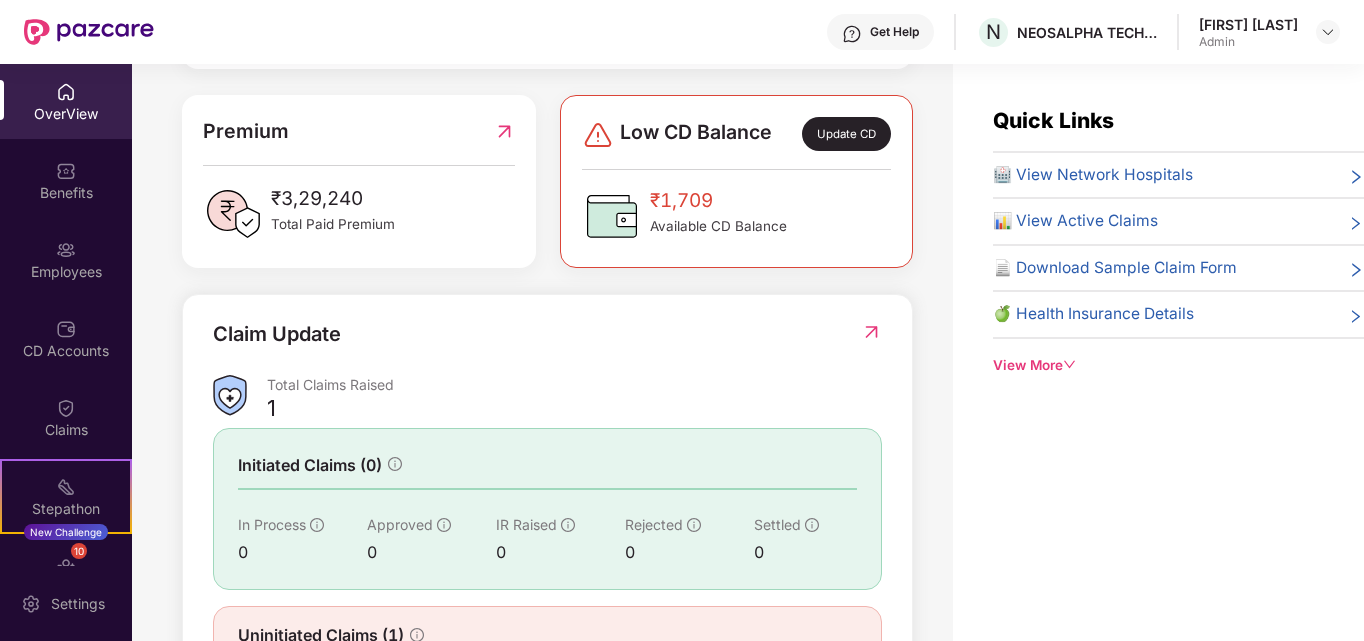 scroll, scrollTop: 500, scrollLeft: 0, axis: vertical 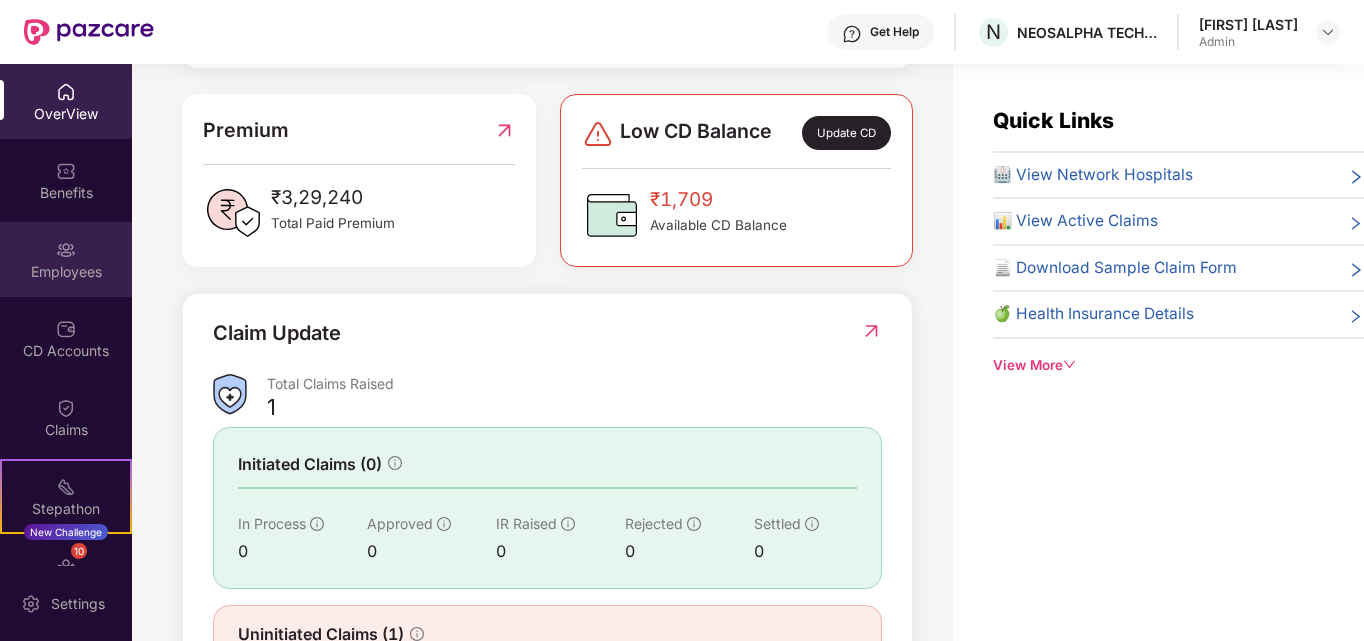 click at bounding box center (66, 250) 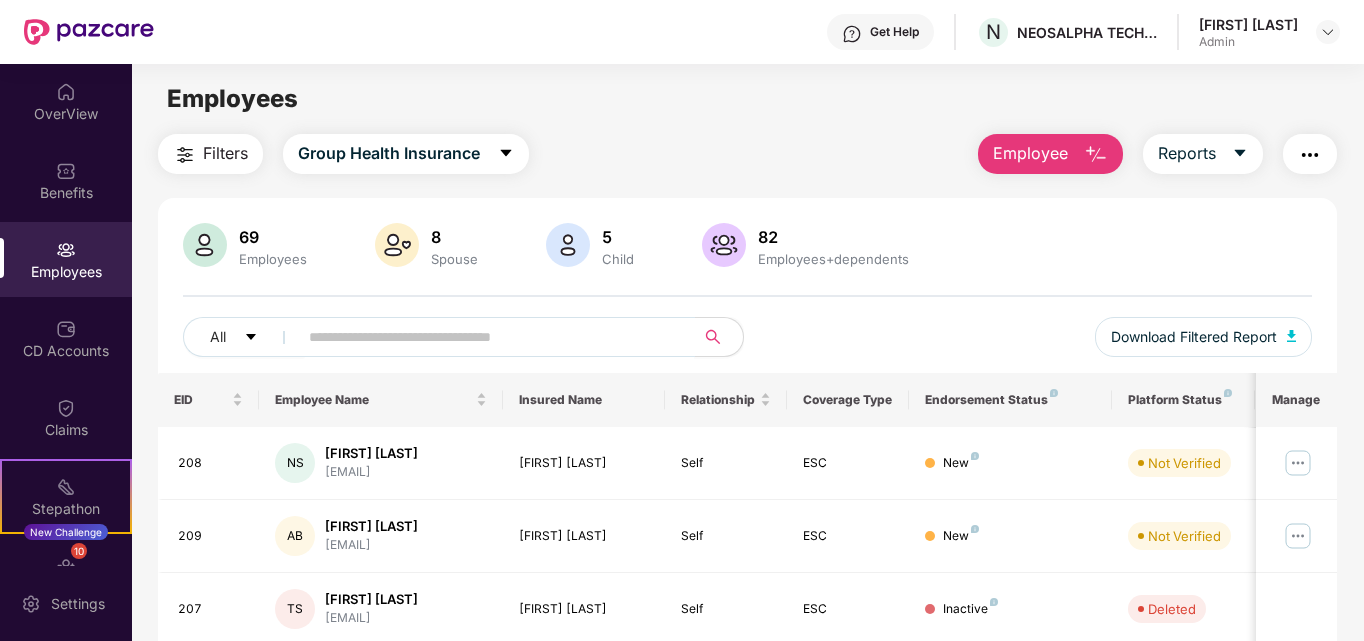 click at bounding box center (488, 337) 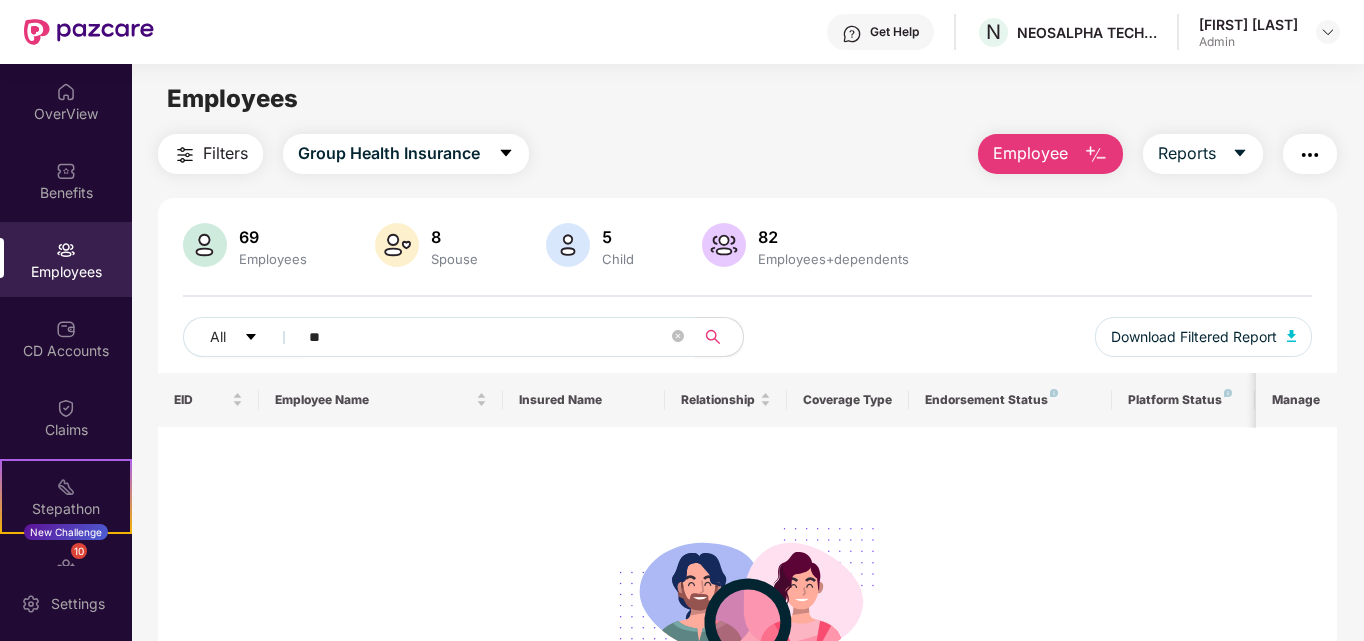 type on "*" 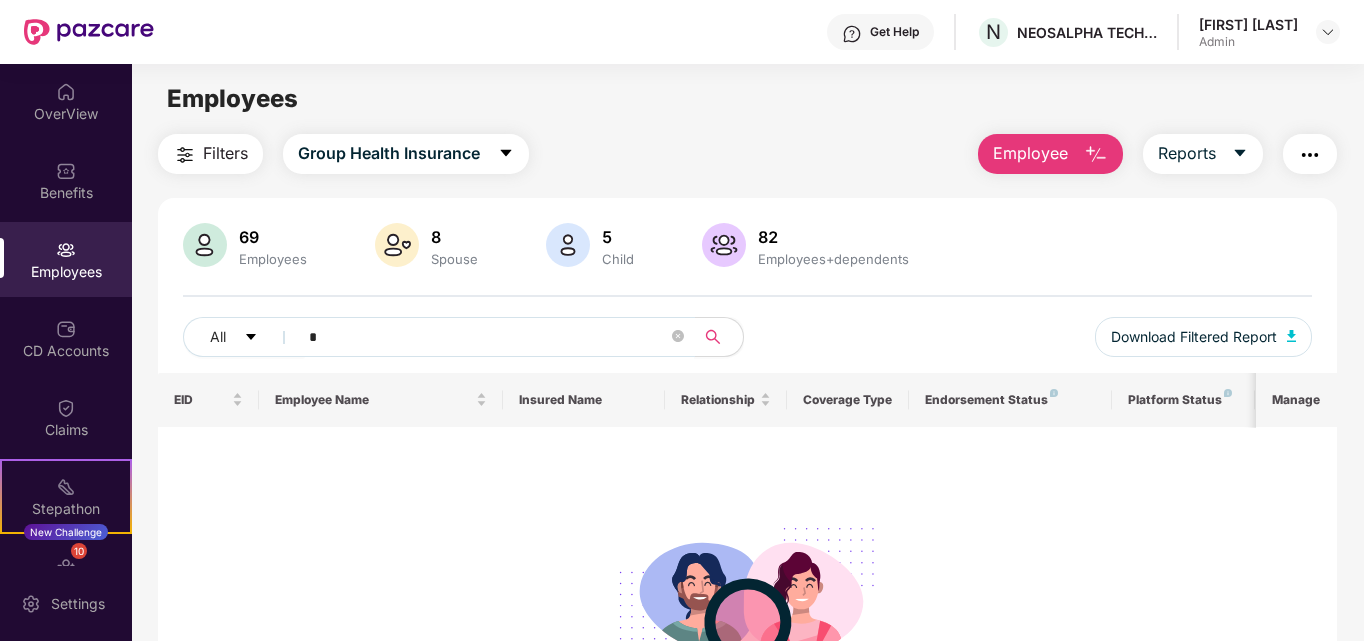 type 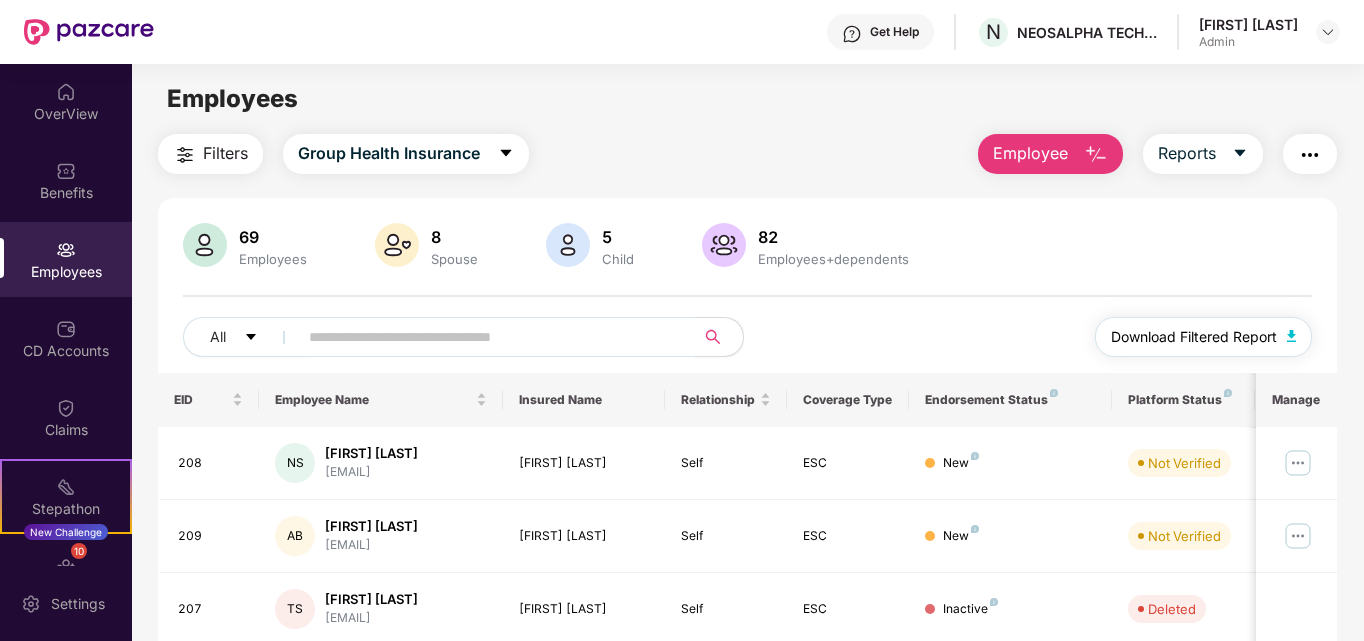 click on "Download Filtered Report" at bounding box center [1194, 337] 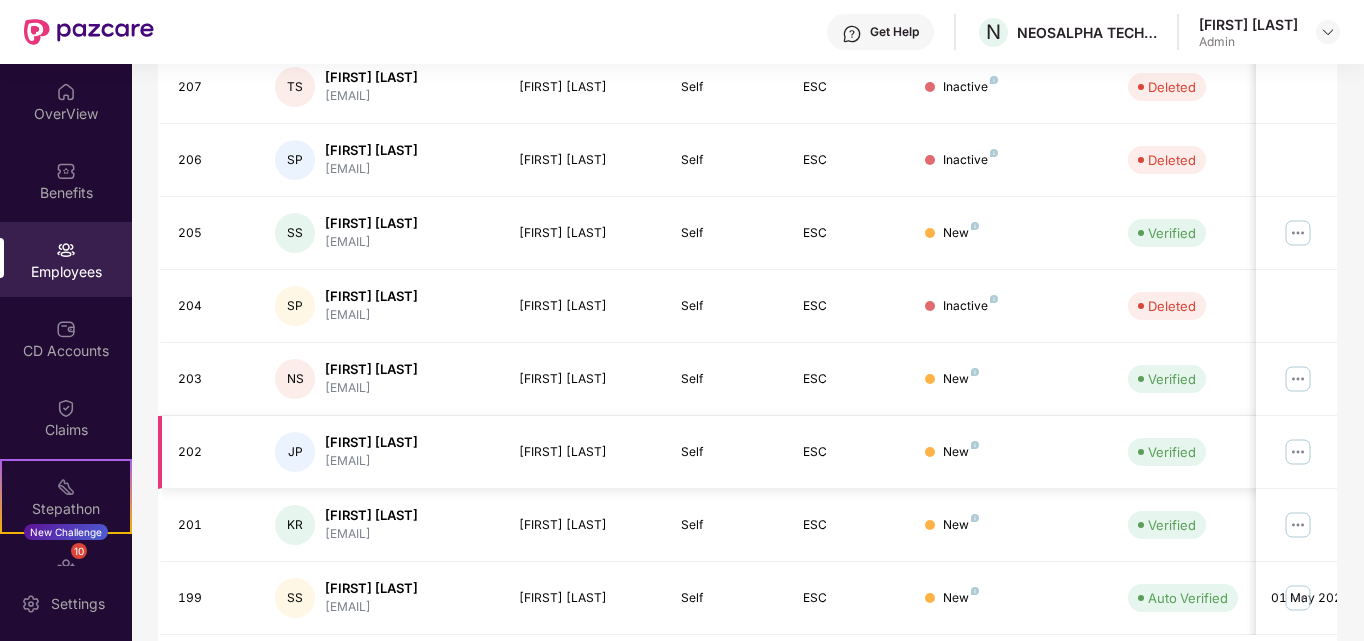 scroll, scrollTop: 520, scrollLeft: 0, axis: vertical 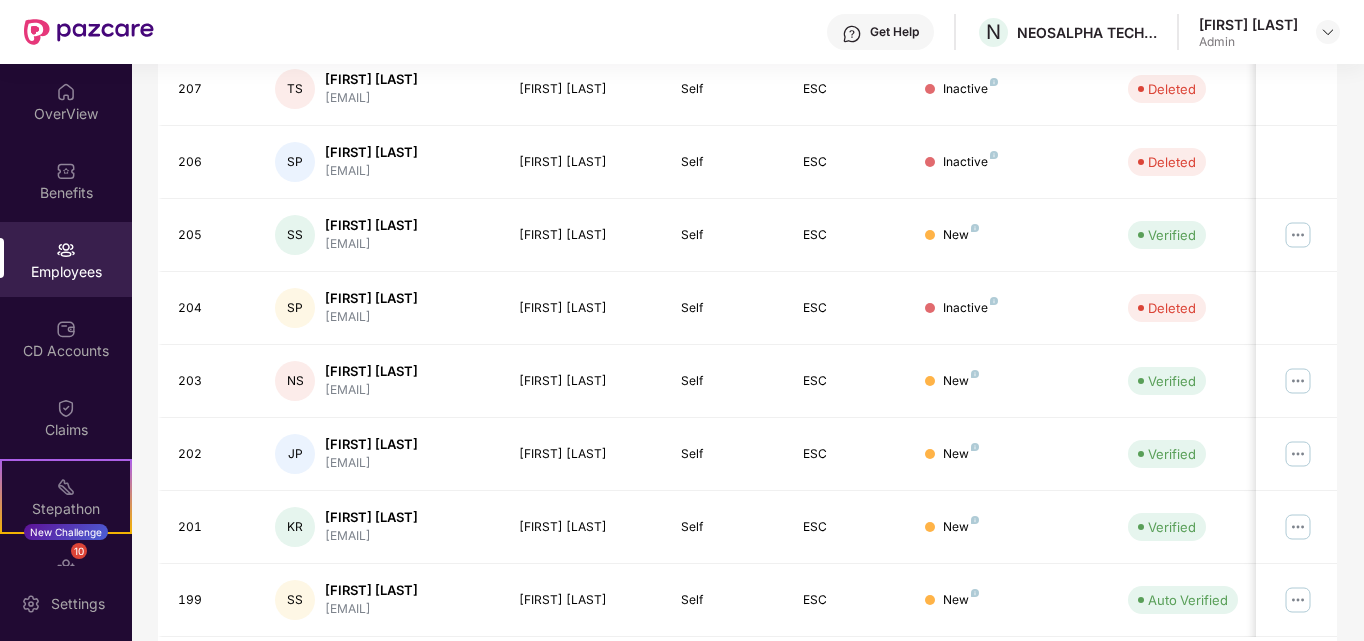 click at bounding box center (66, 250) 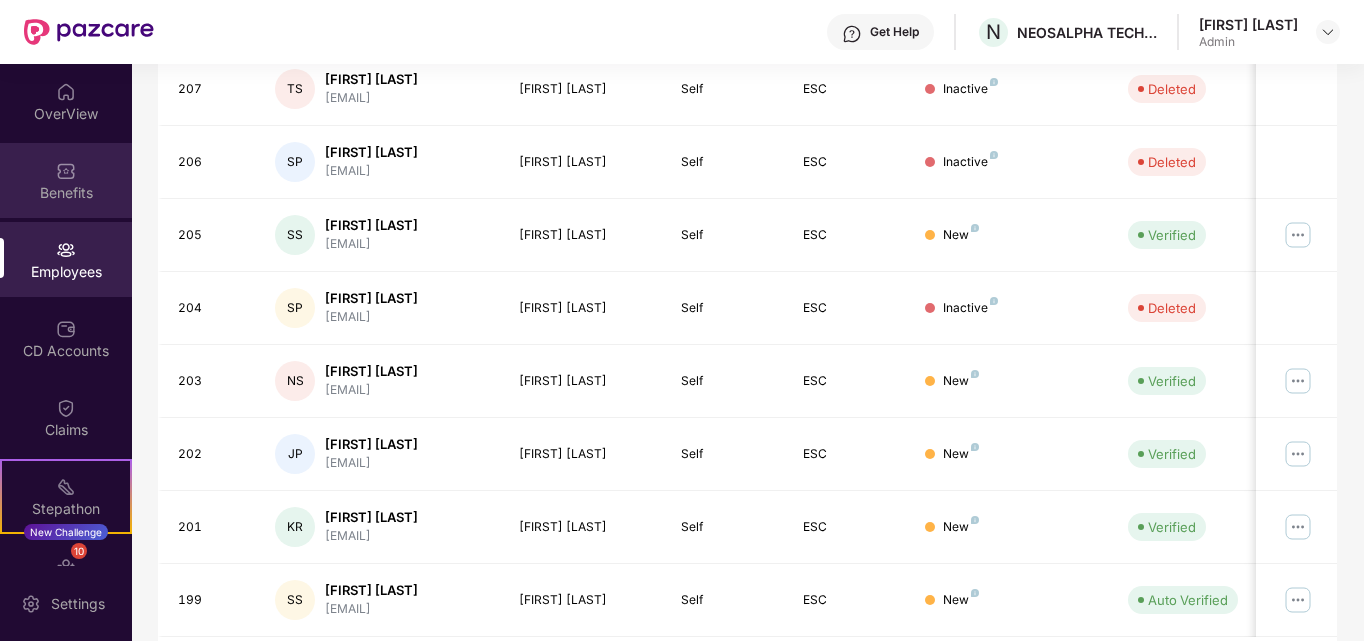 click at bounding box center (66, 171) 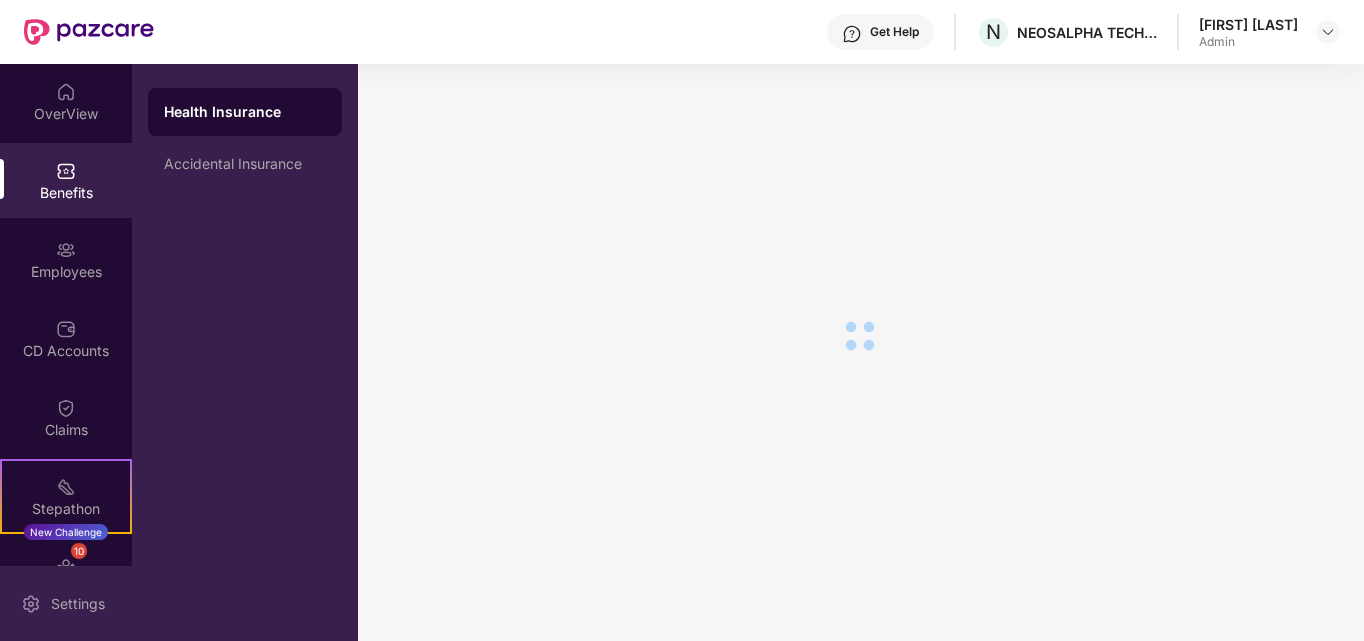 click on "Settings" at bounding box center (78, 604) 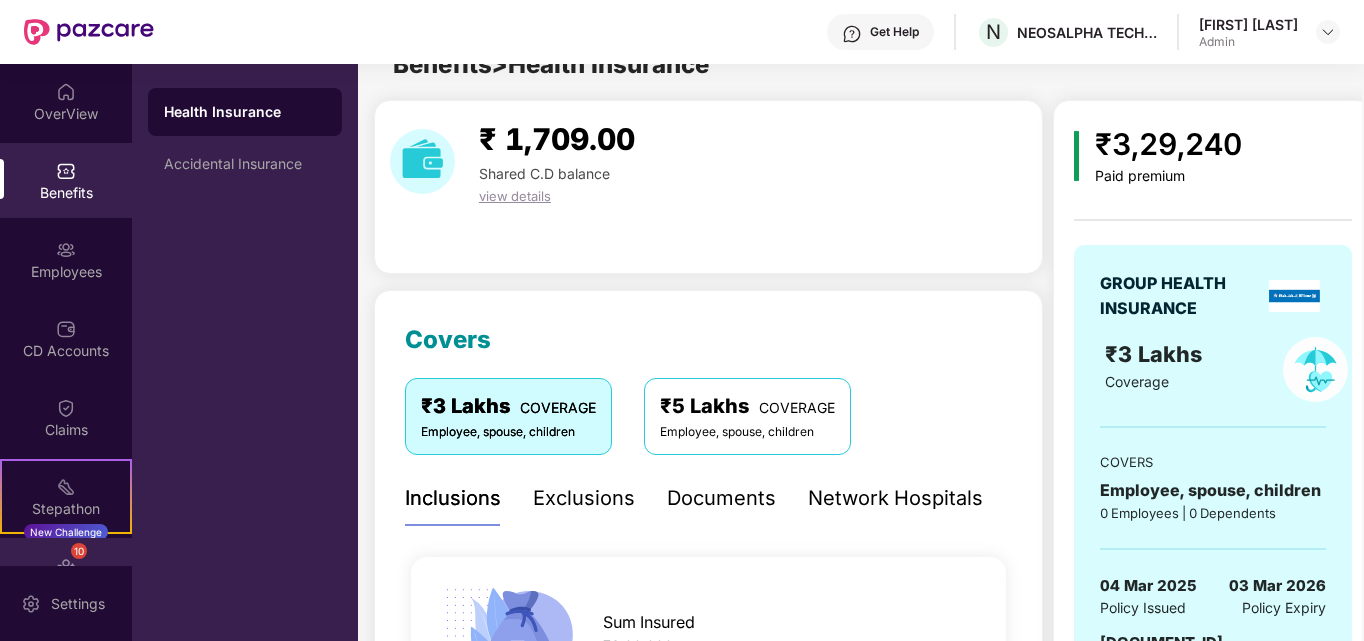 scroll, scrollTop: 520, scrollLeft: 0, axis: vertical 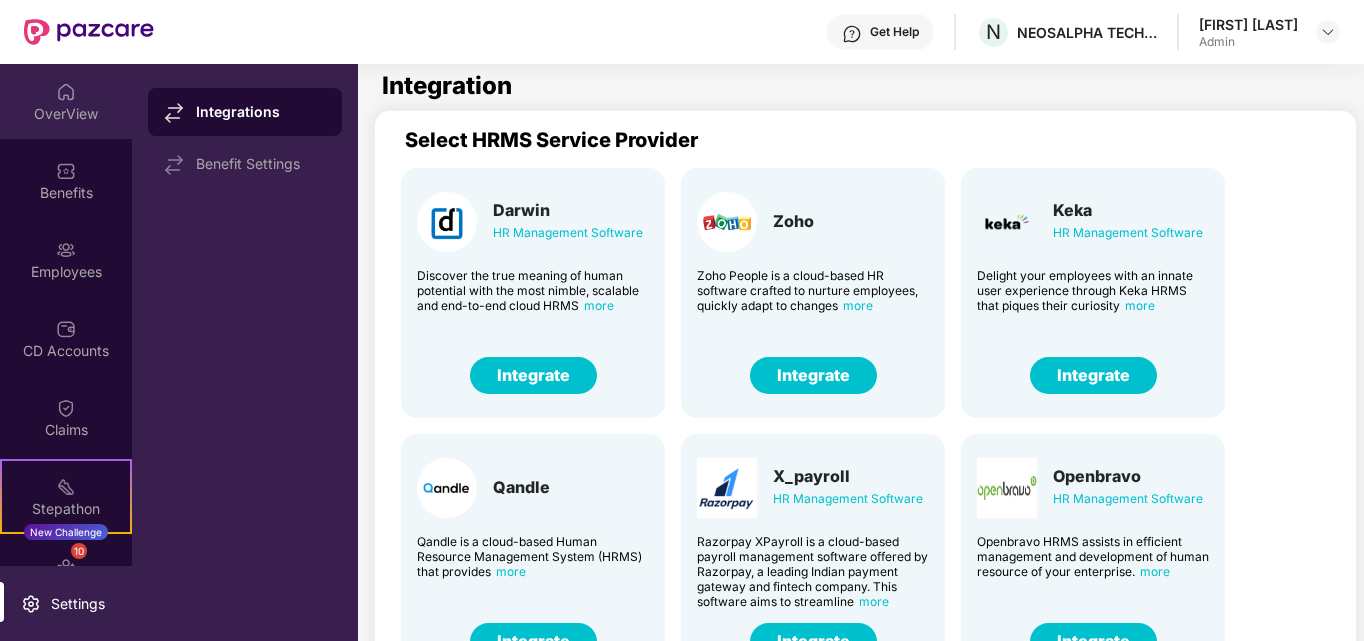 click on "OverView" at bounding box center [66, 114] 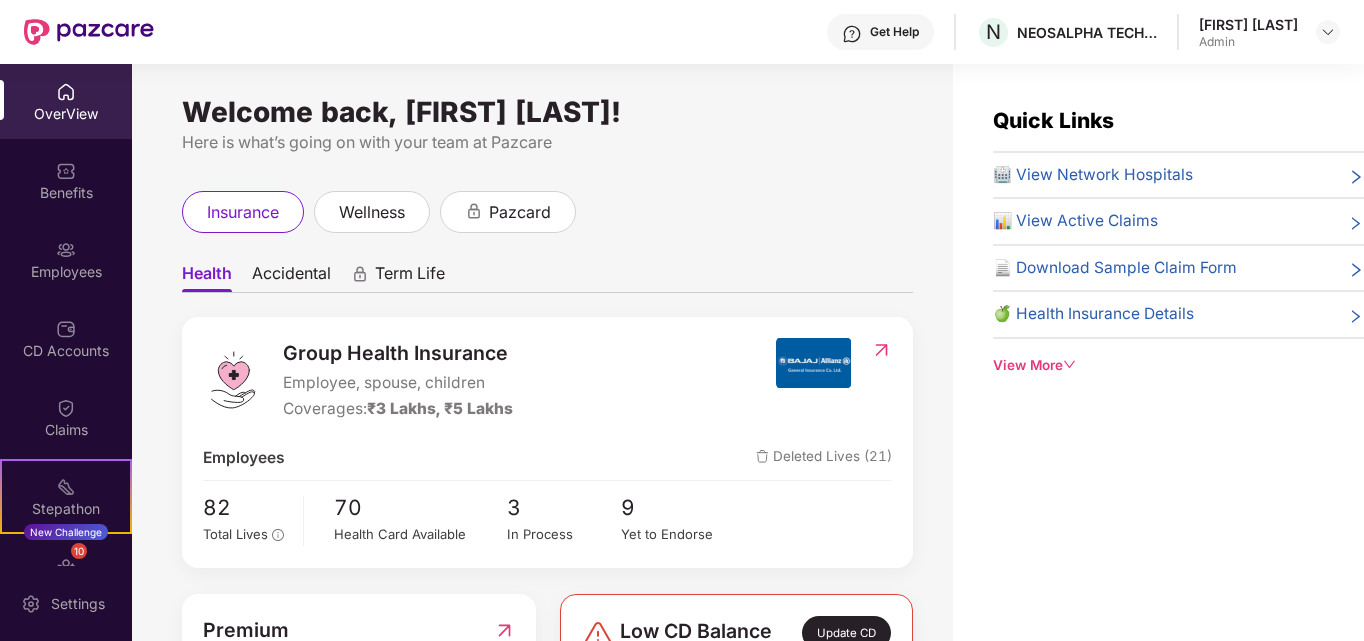 click on "Accidental" at bounding box center [291, 277] 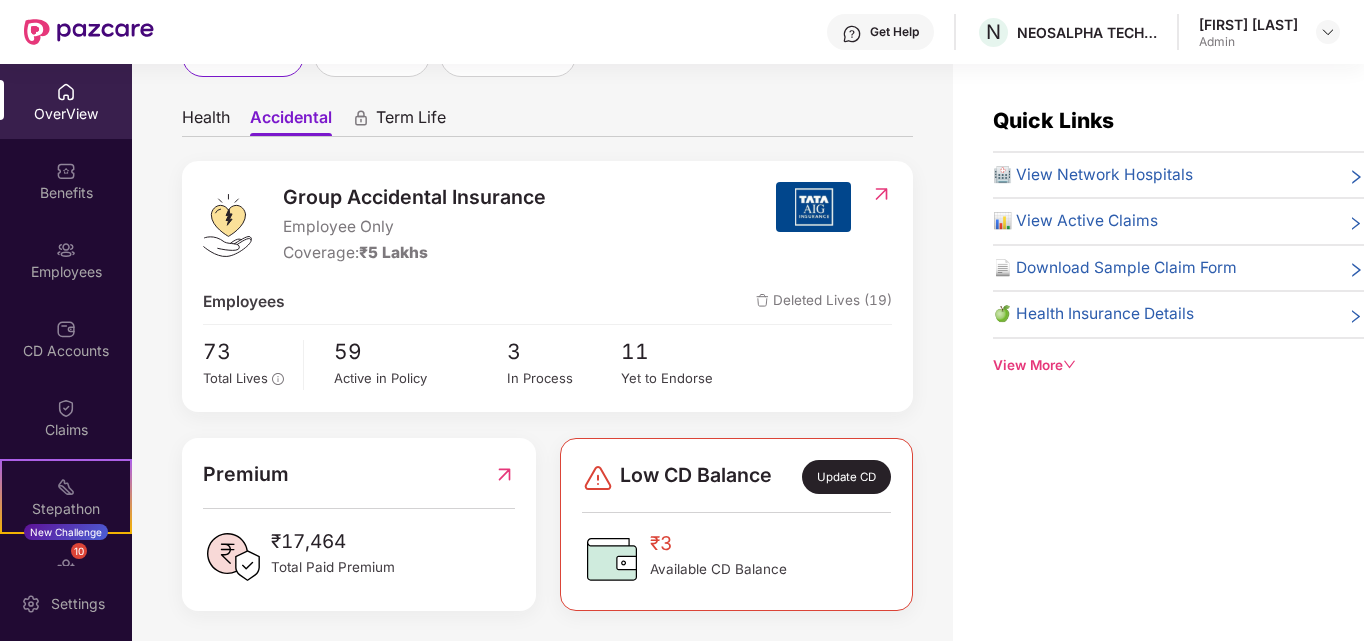 scroll, scrollTop: 162, scrollLeft: 0, axis: vertical 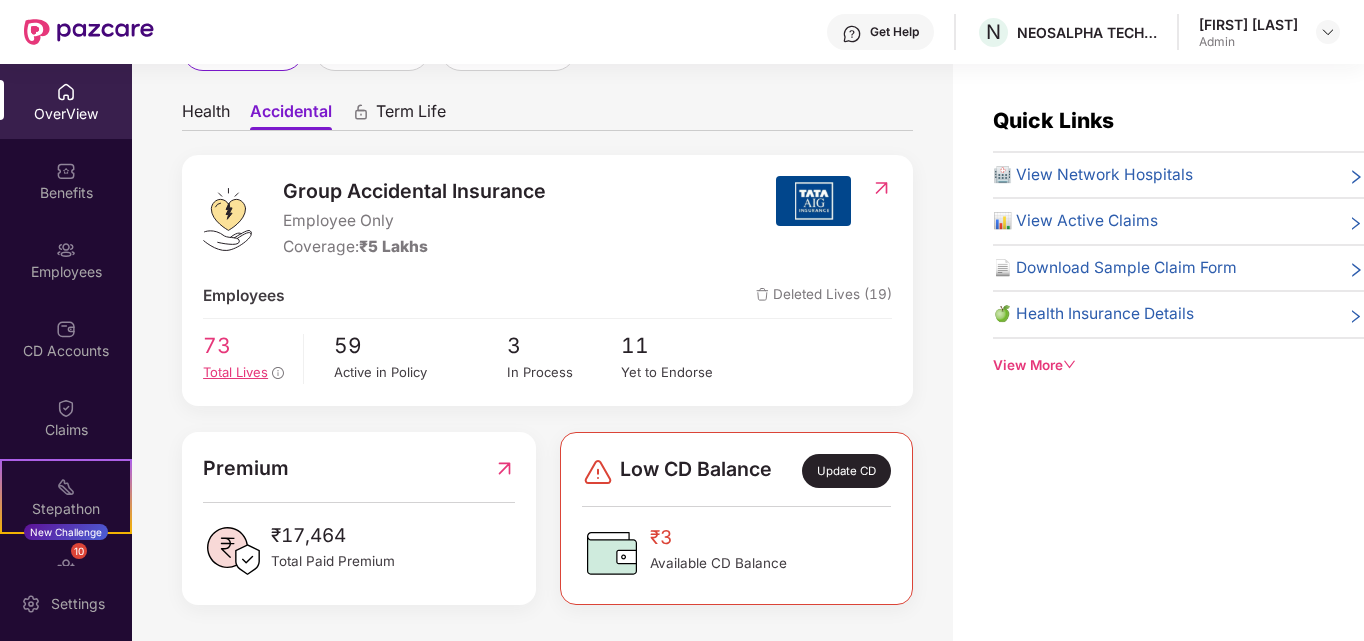 click on "Total Lives" at bounding box center [235, 372] 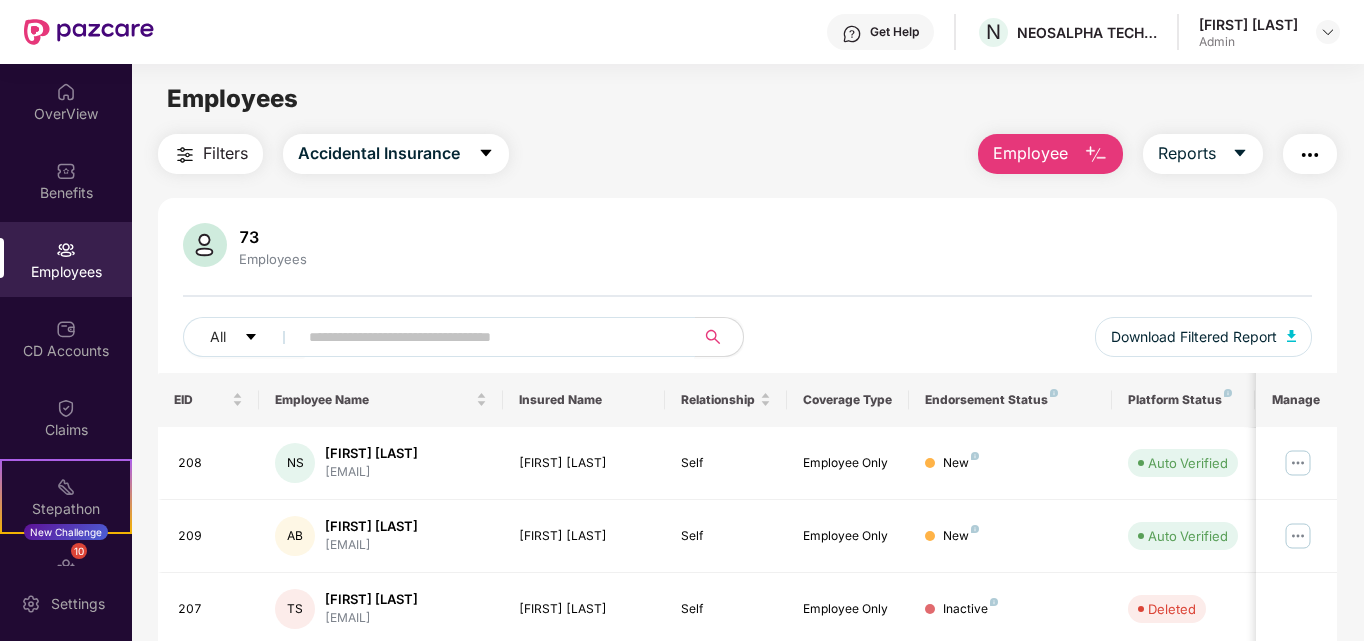 click at bounding box center [488, 337] 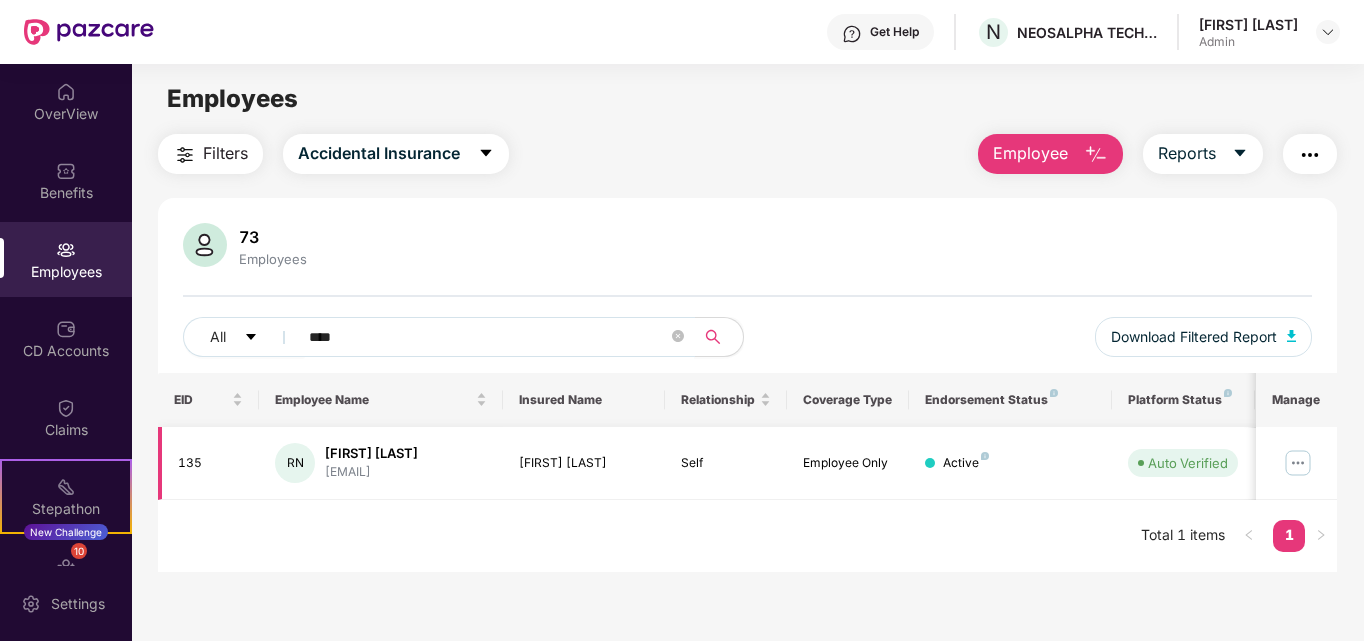 type on "****" 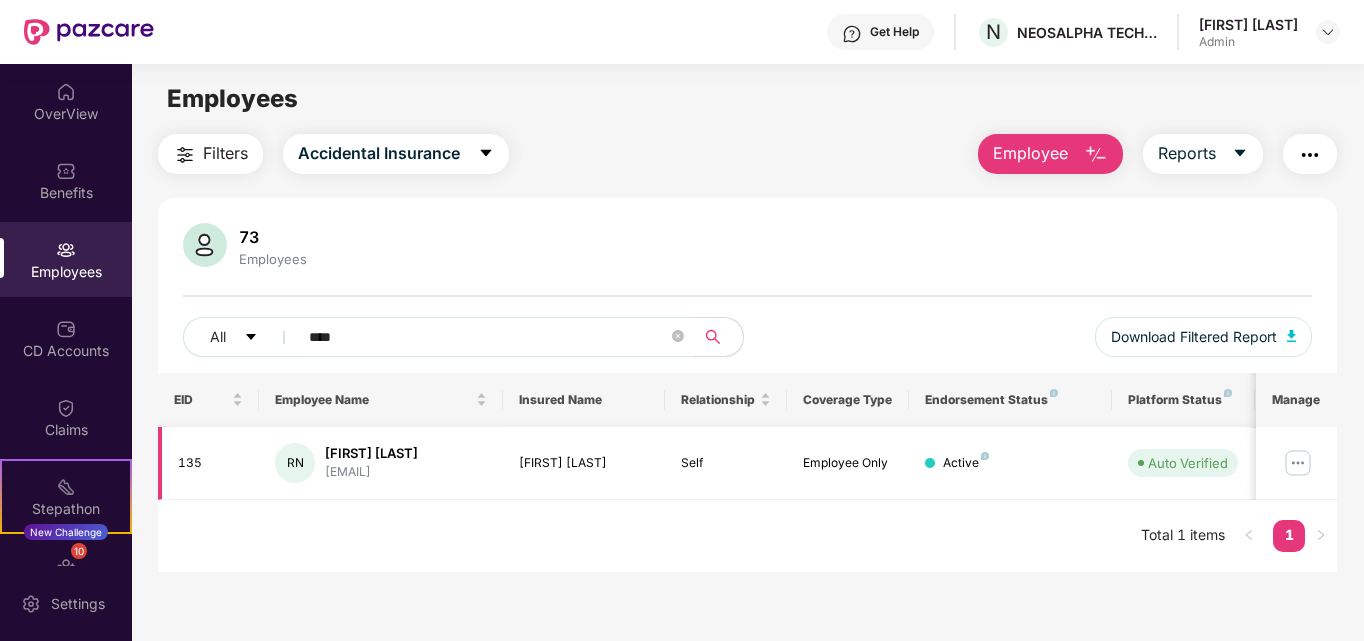 click at bounding box center (1298, 463) 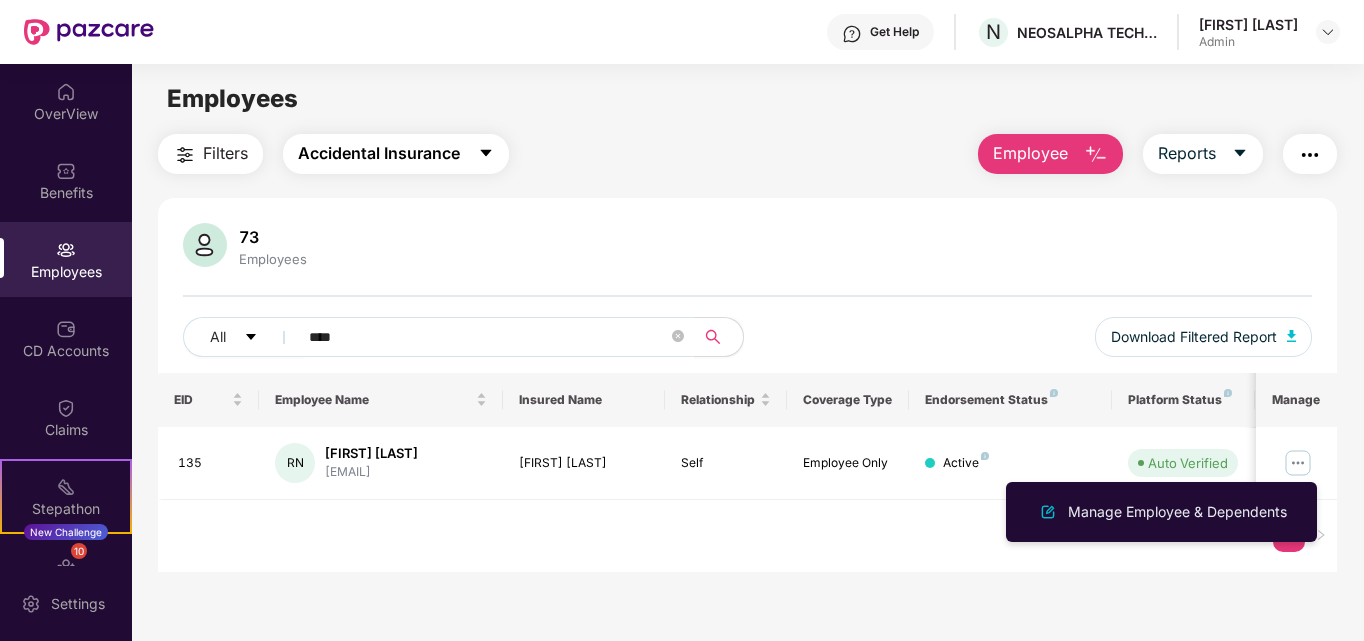 click on "Accidental Insurance" at bounding box center (379, 153) 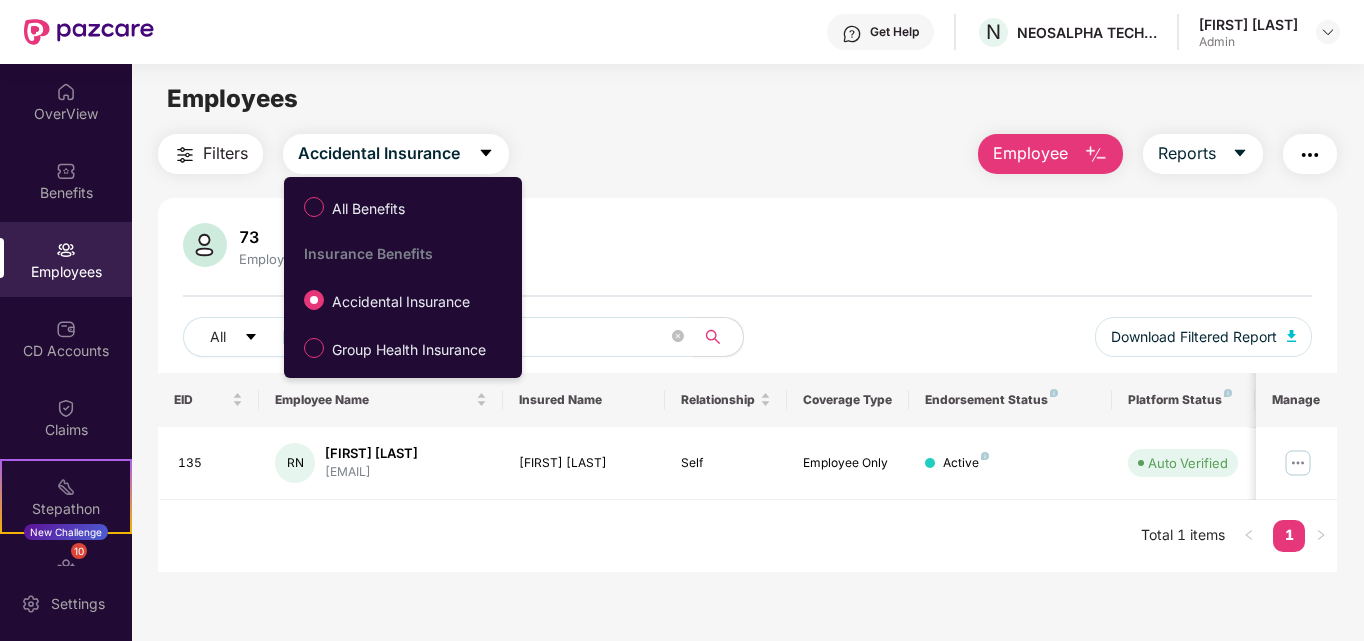 click on "73 Employees" at bounding box center [748, 247] 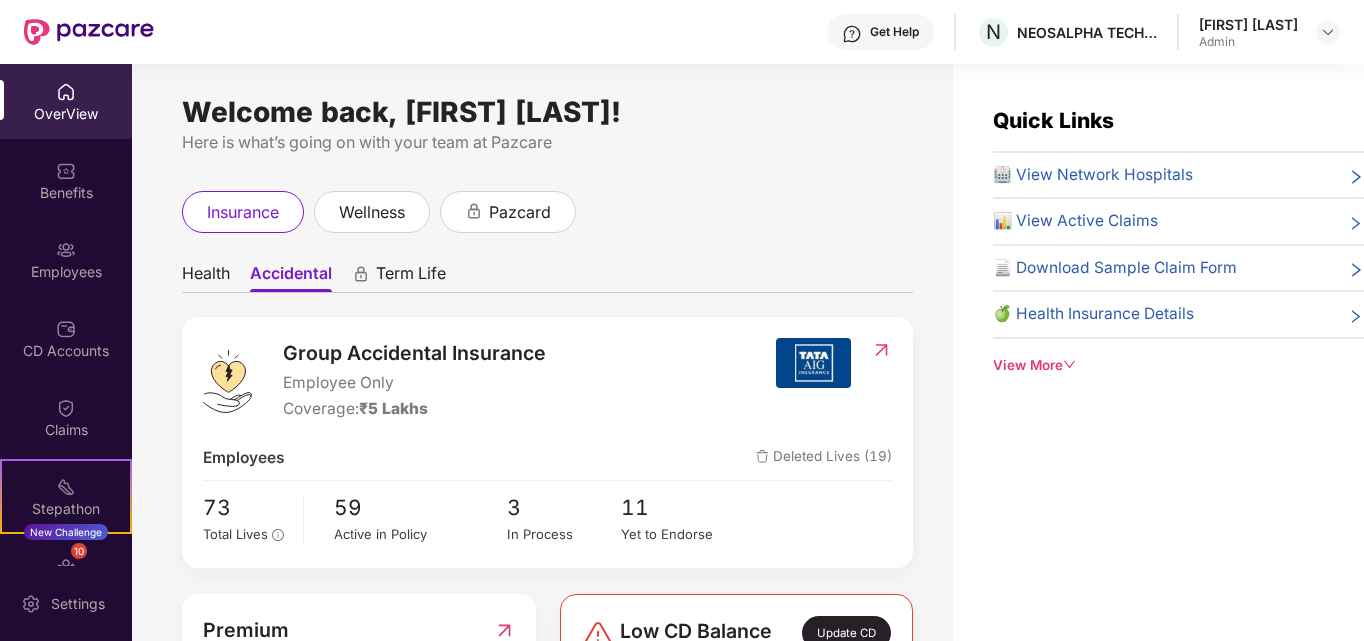 click 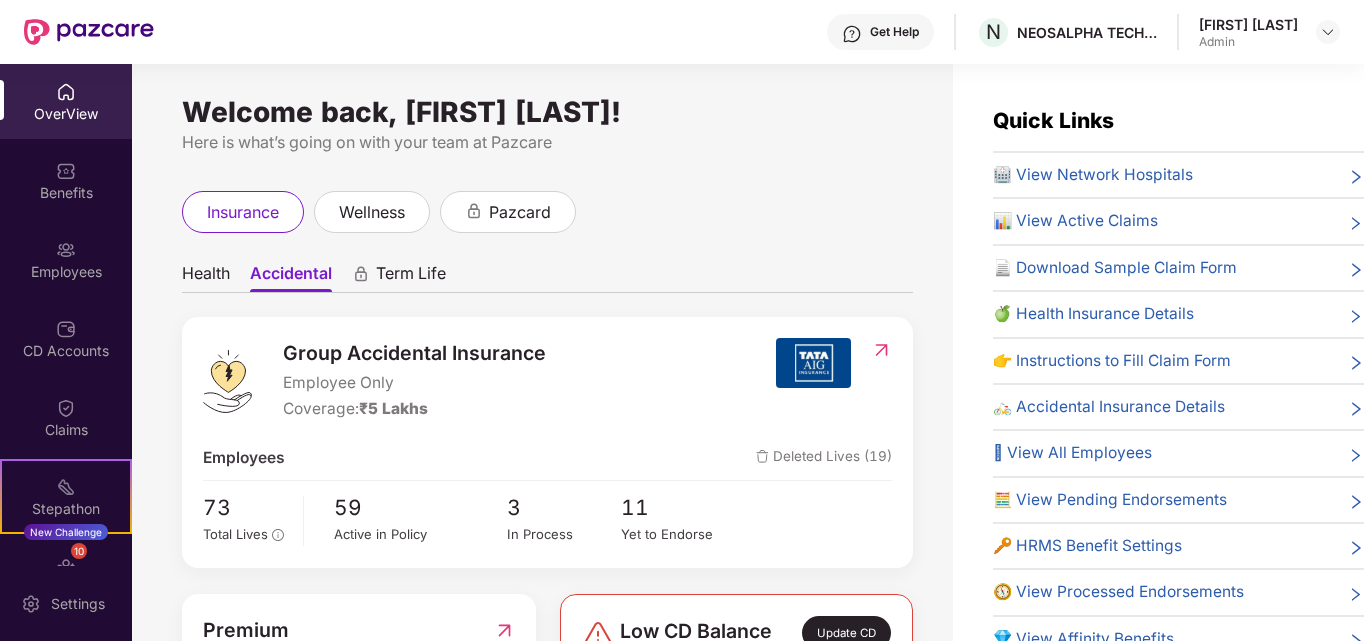 click on "🚲 Accidental Insurance Details" at bounding box center (1109, 407) 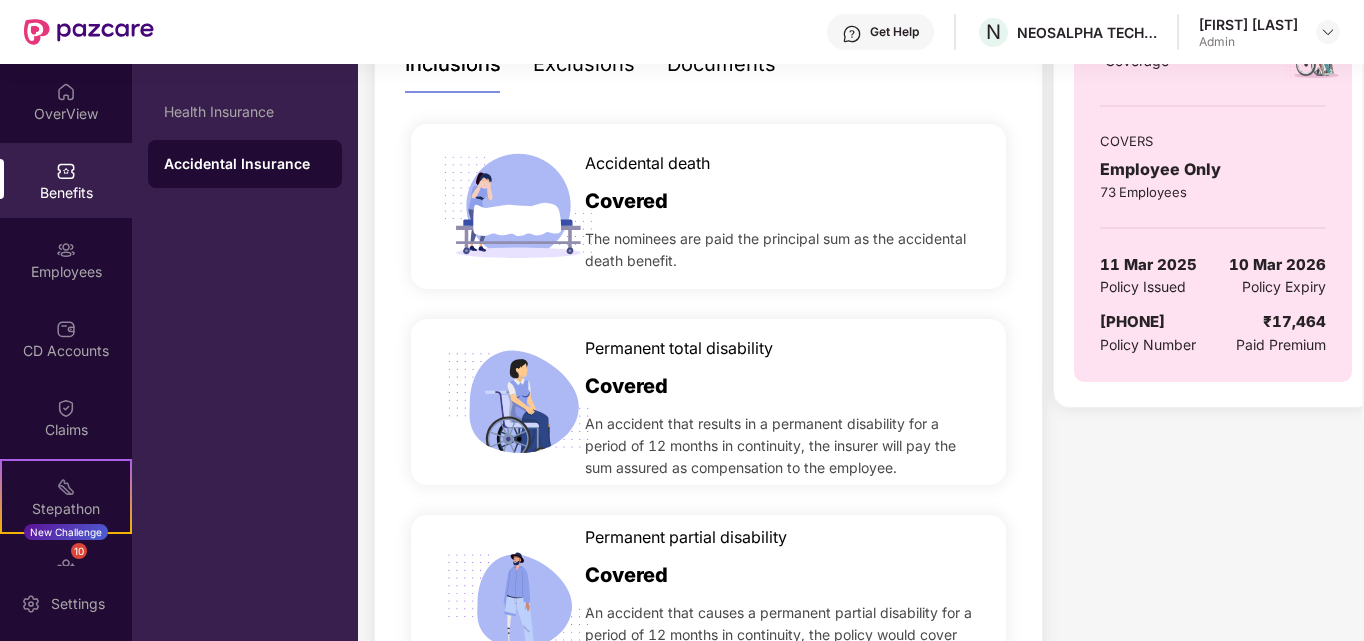 scroll, scrollTop: 400, scrollLeft: 0, axis: vertical 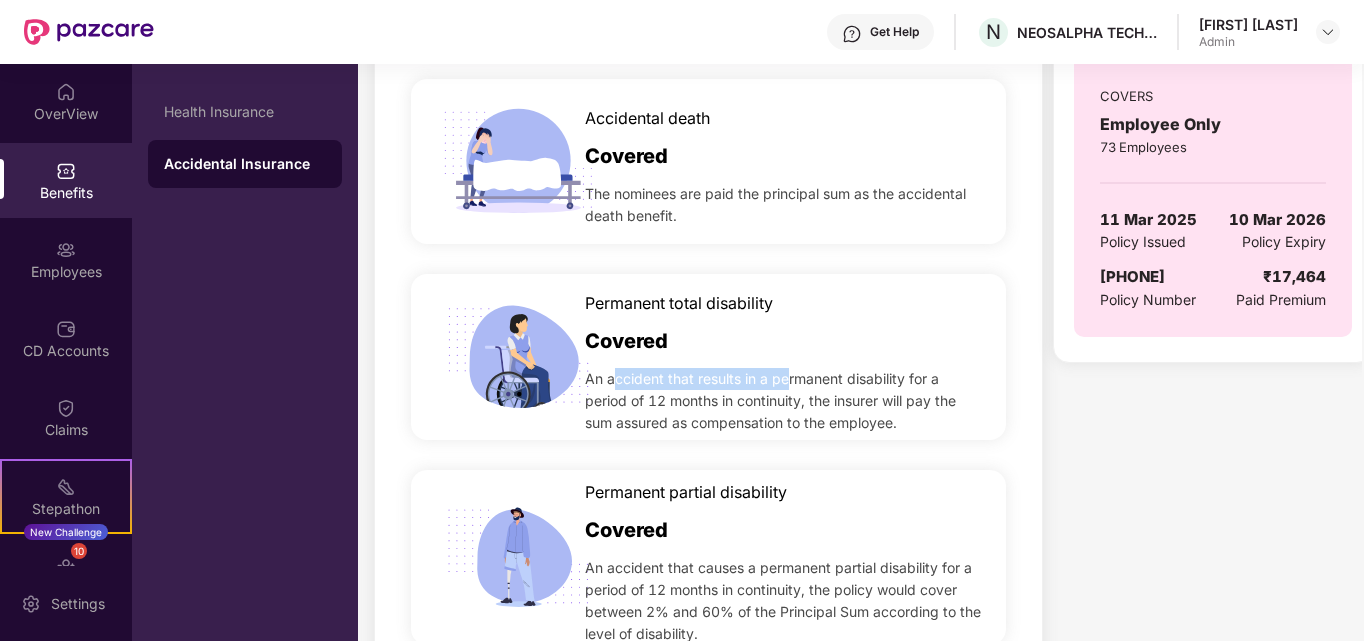 drag, startPoint x: 615, startPoint y: 377, endPoint x: 734, endPoint y: 392, distance: 119.94165 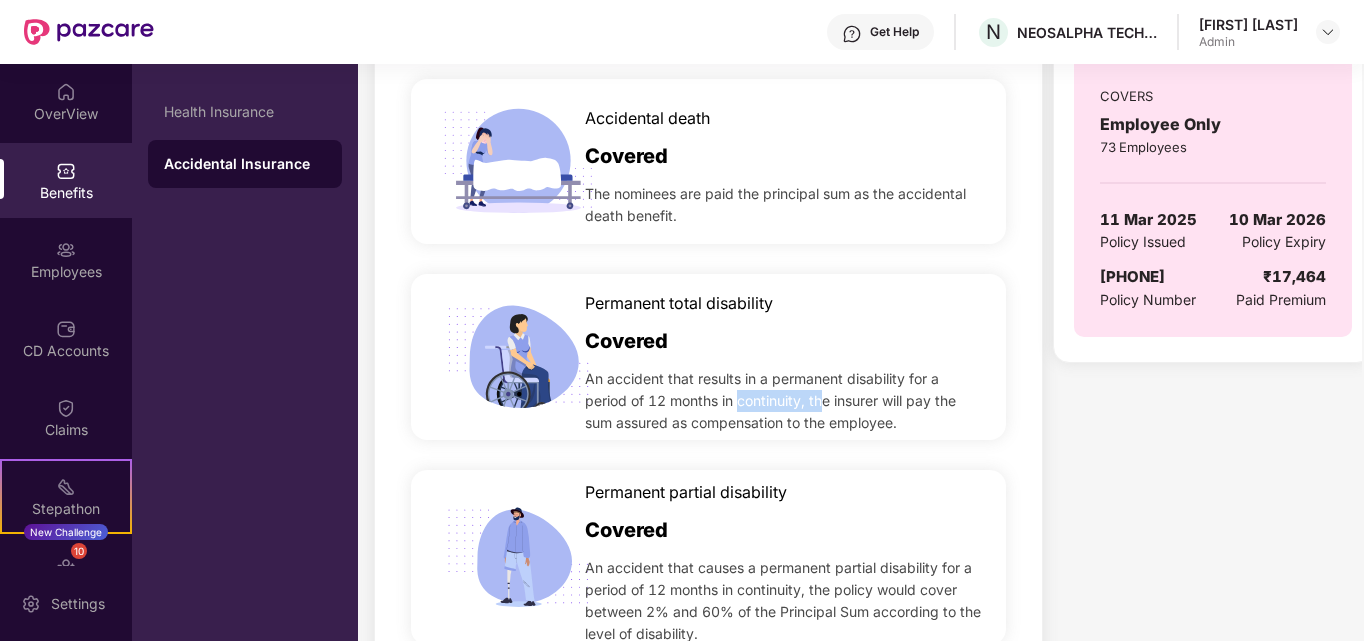 drag, startPoint x: 741, startPoint y: 400, endPoint x: 828, endPoint y: 401, distance: 87.005745 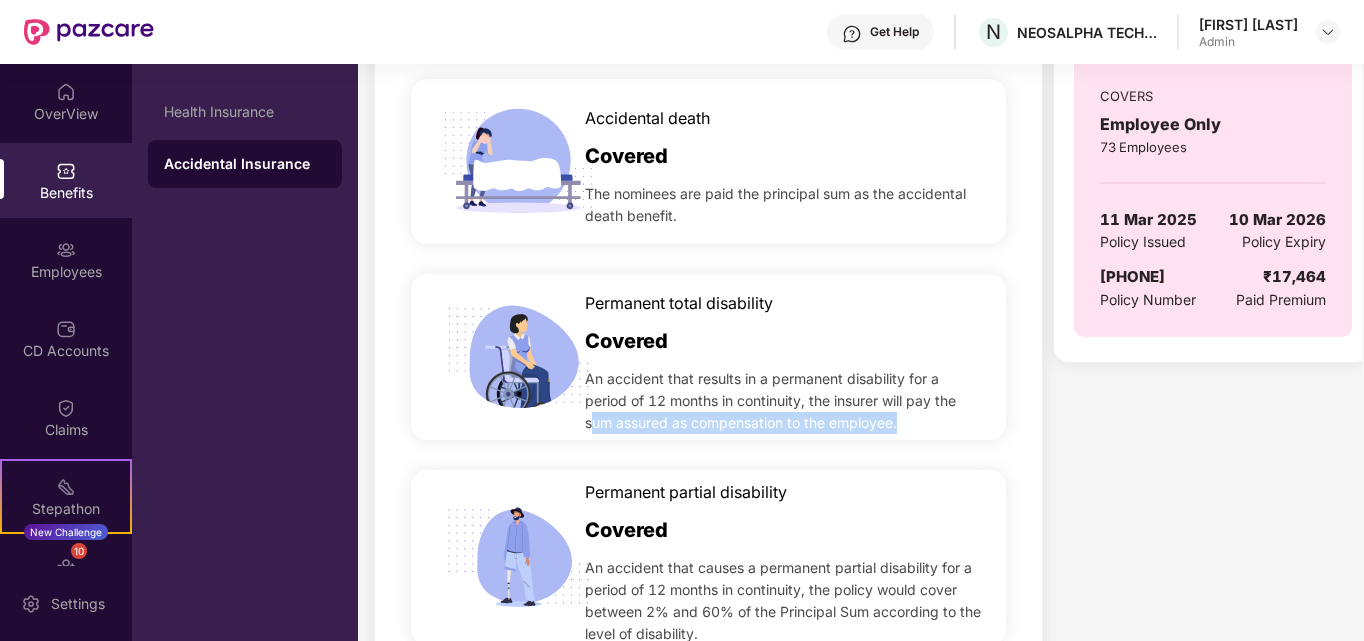 drag, startPoint x: 593, startPoint y: 421, endPoint x: 903, endPoint y: 418, distance: 310.01453 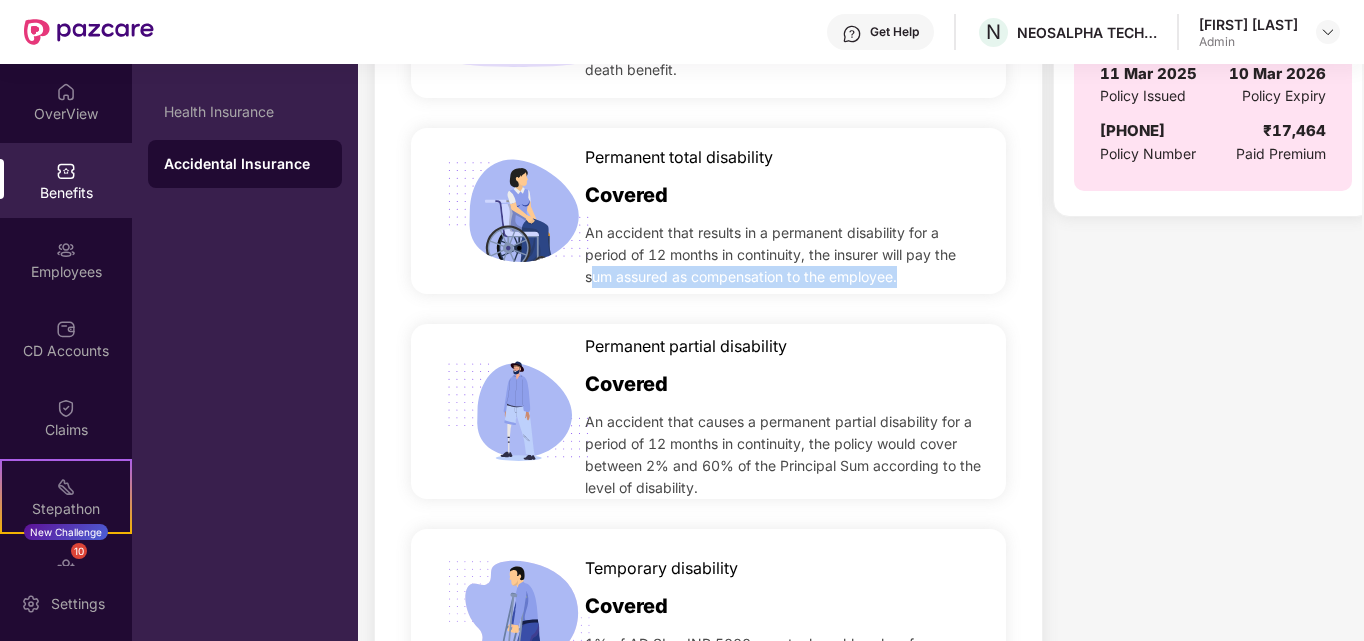 scroll, scrollTop: 700, scrollLeft: 0, axis: vertical 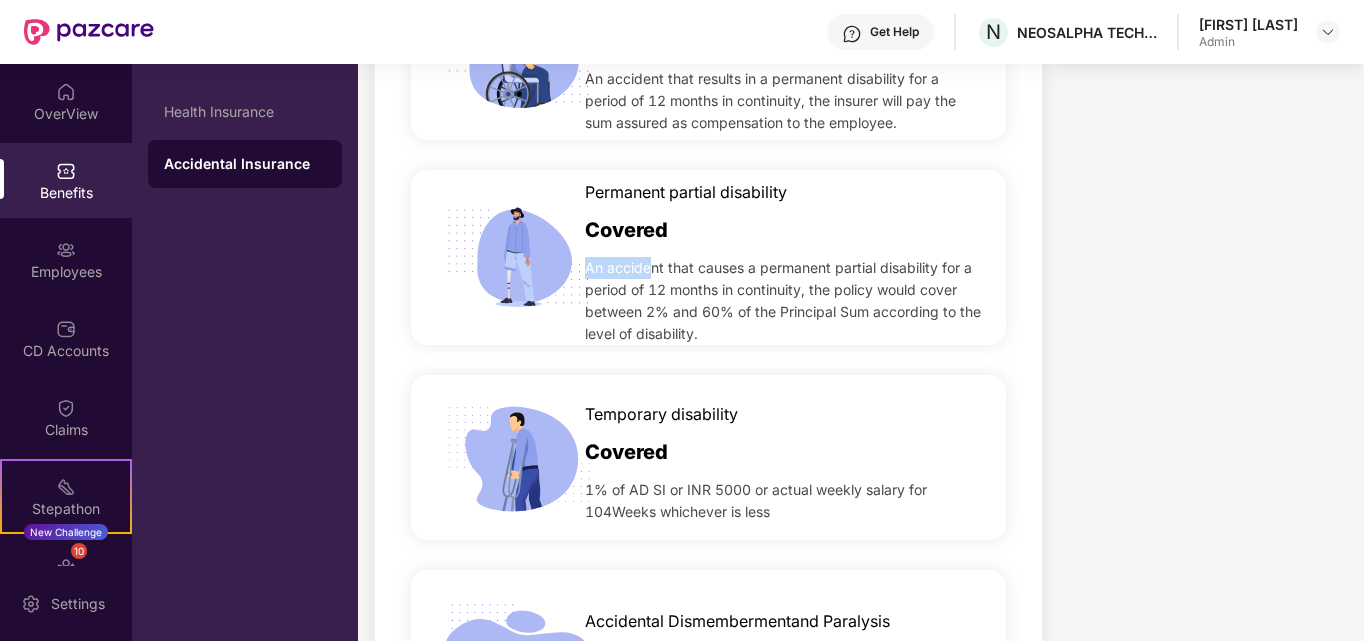drag, startPoint x: 587, startPoint y: 267, endPoint x: 651, endPoint y: 268, distance: 64.00781 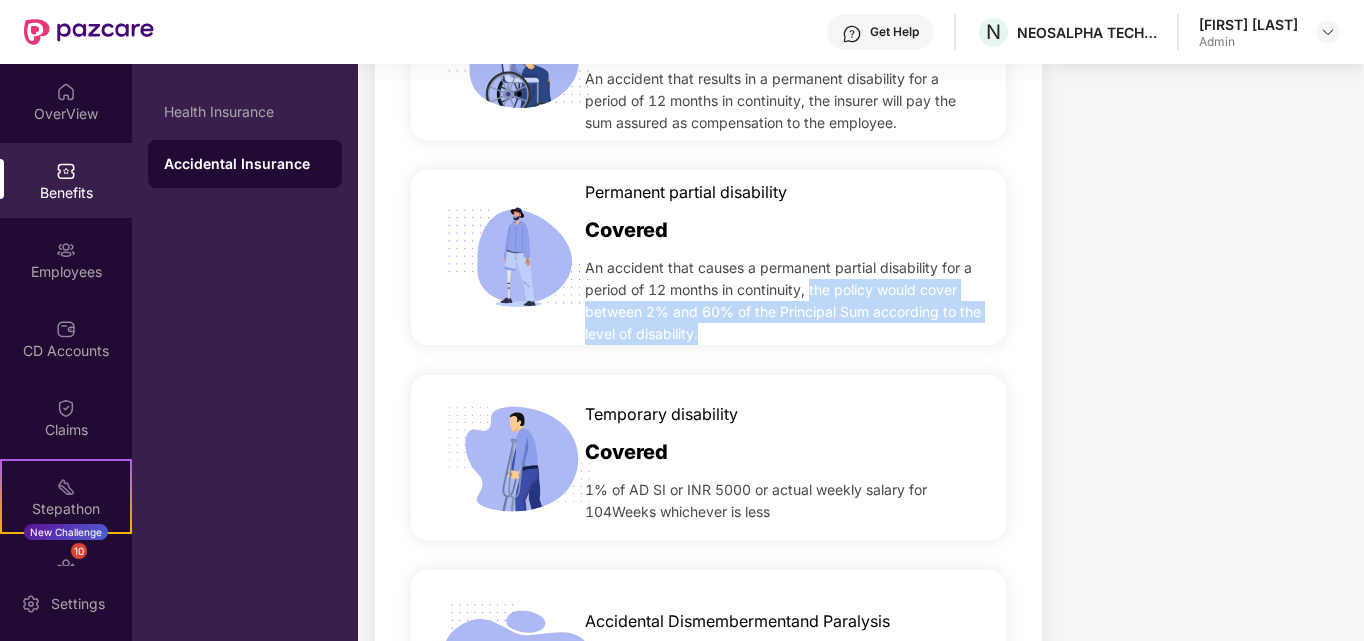 drag, startPoint x: 812, startPoint y: 288, endPoint x: 855, endPoint y: 328, distance: 58.728188 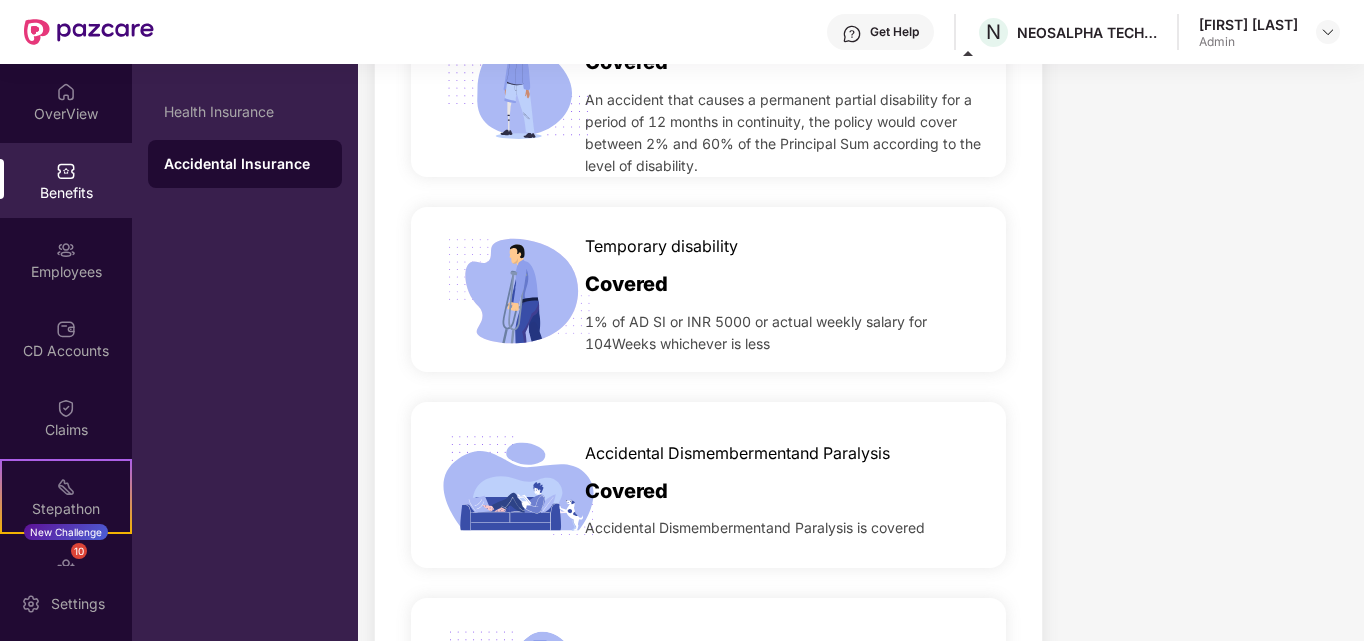 scroll, scrollTop: 927, scrollLeft: 0, axis: vertical 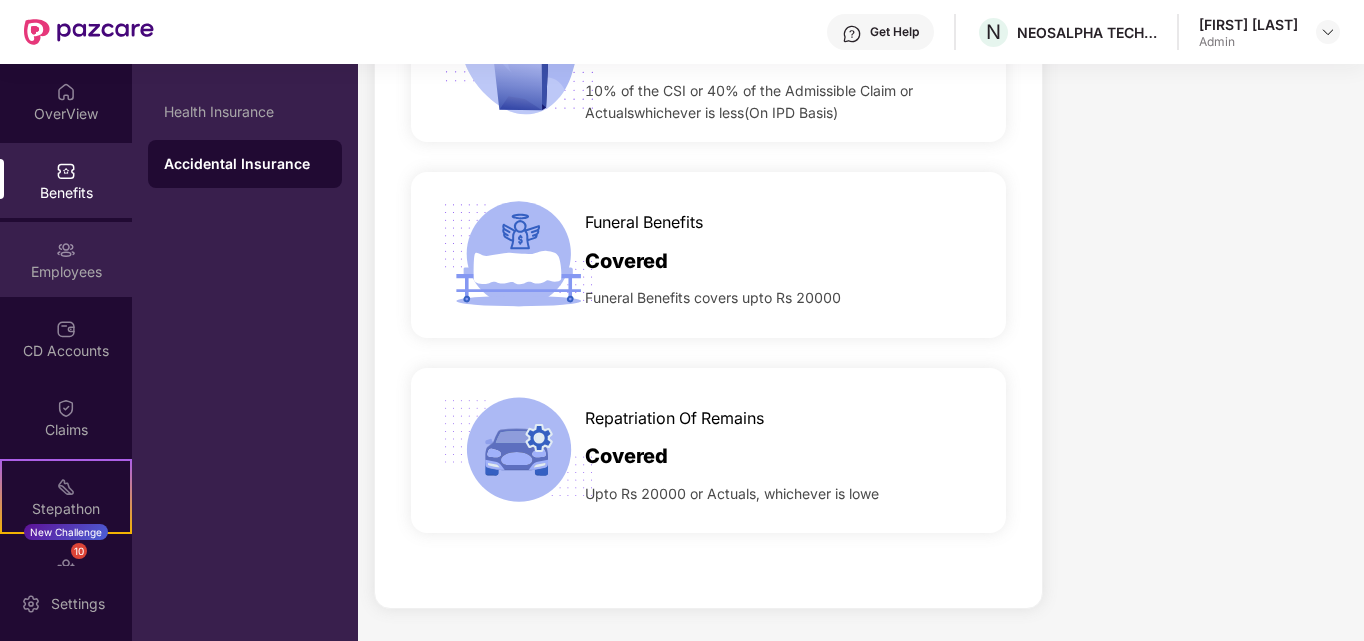 click on "Employees" at bounding box center (66, 272) 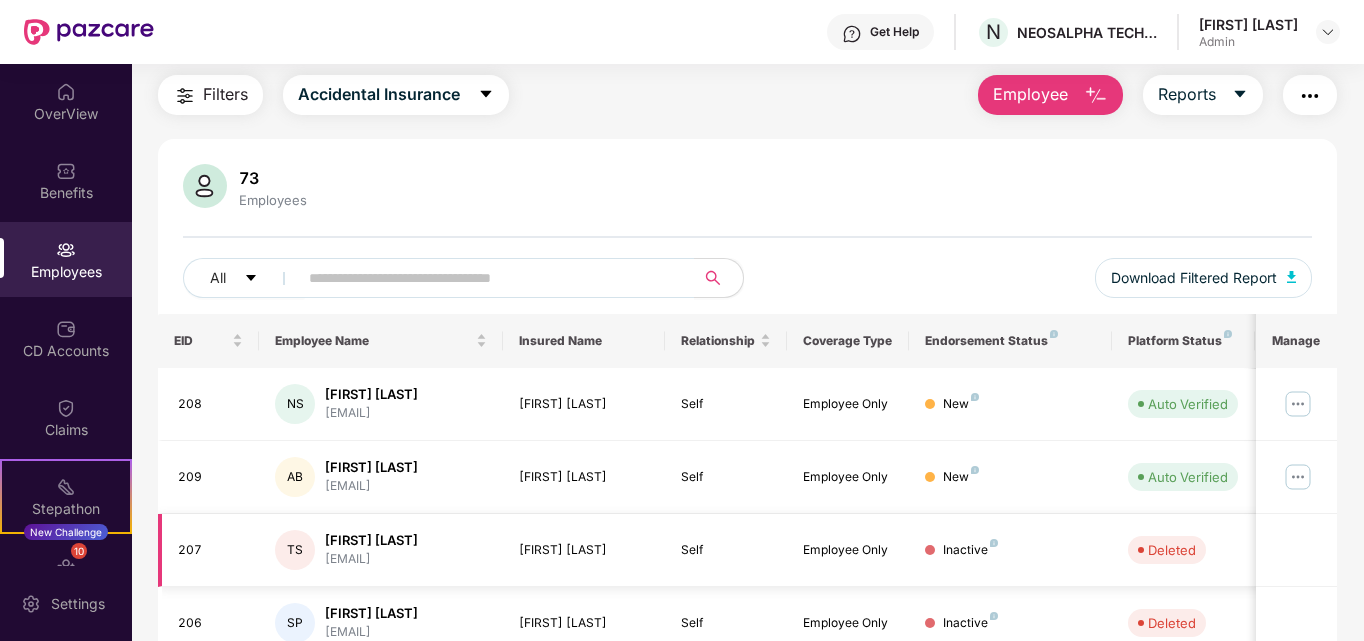 scroll, scrollTop: 0, scrollLeft: 0, axis: both 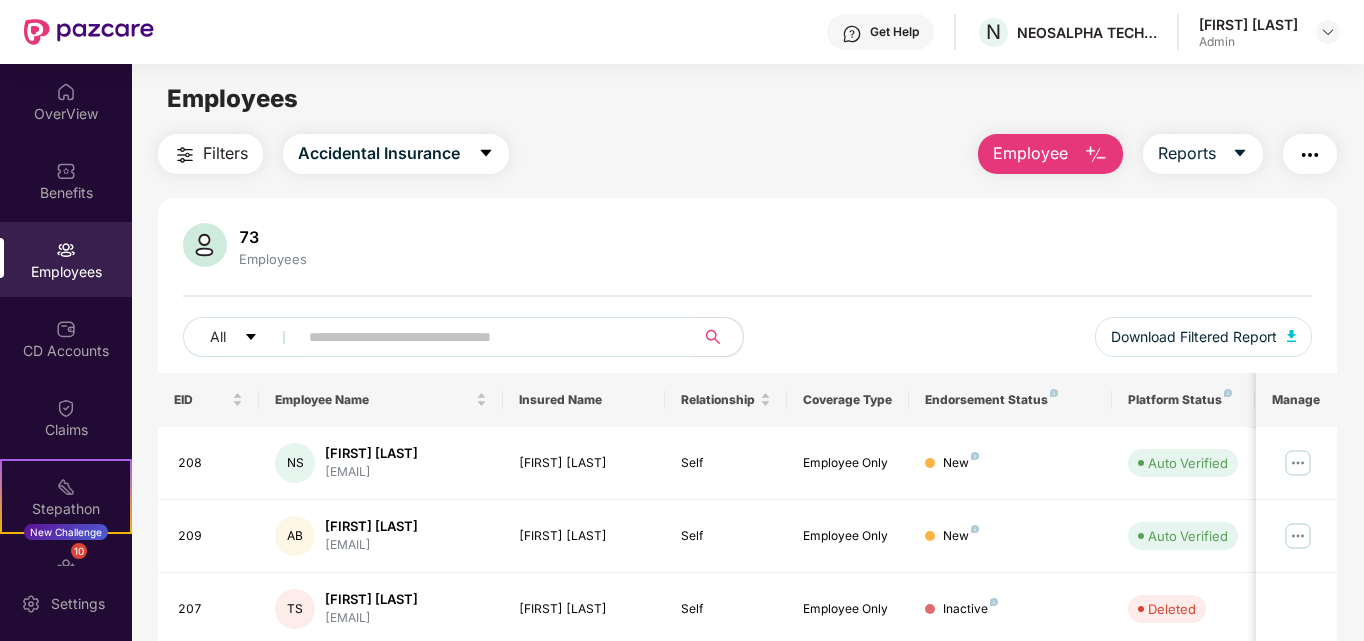 click on "Employees" at bounding box center [66, 259] 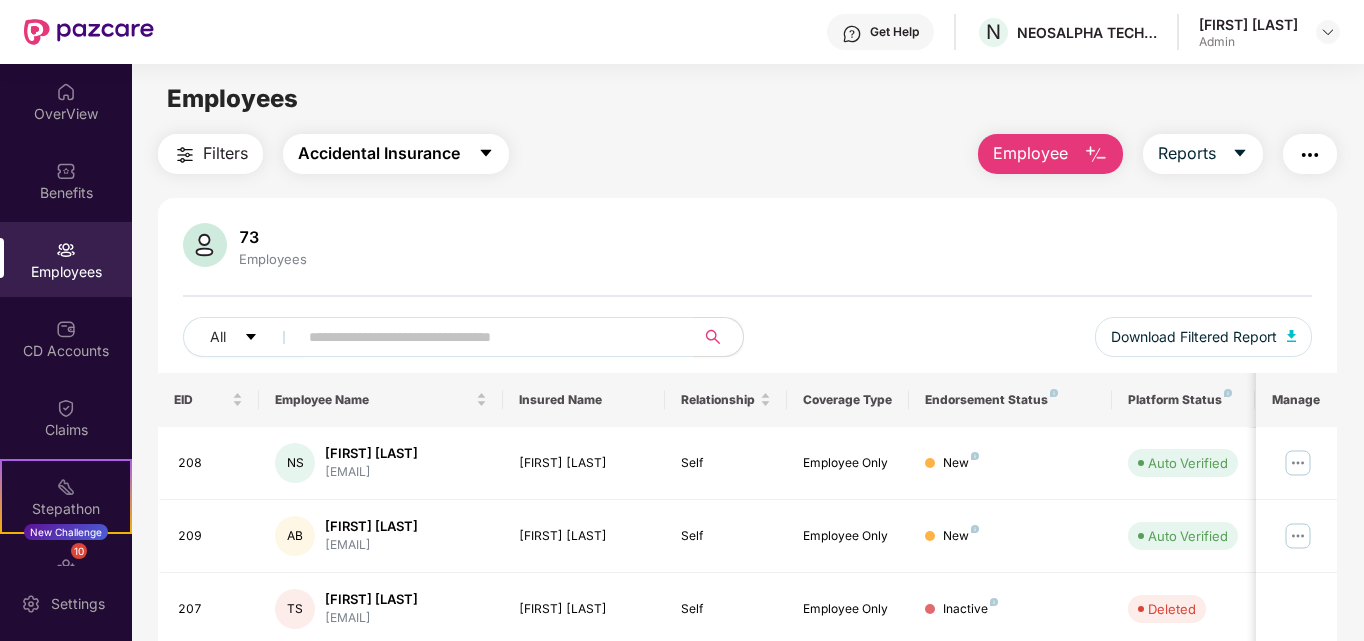 click on "Accidental Insurance" at bounding box center (379, 153) 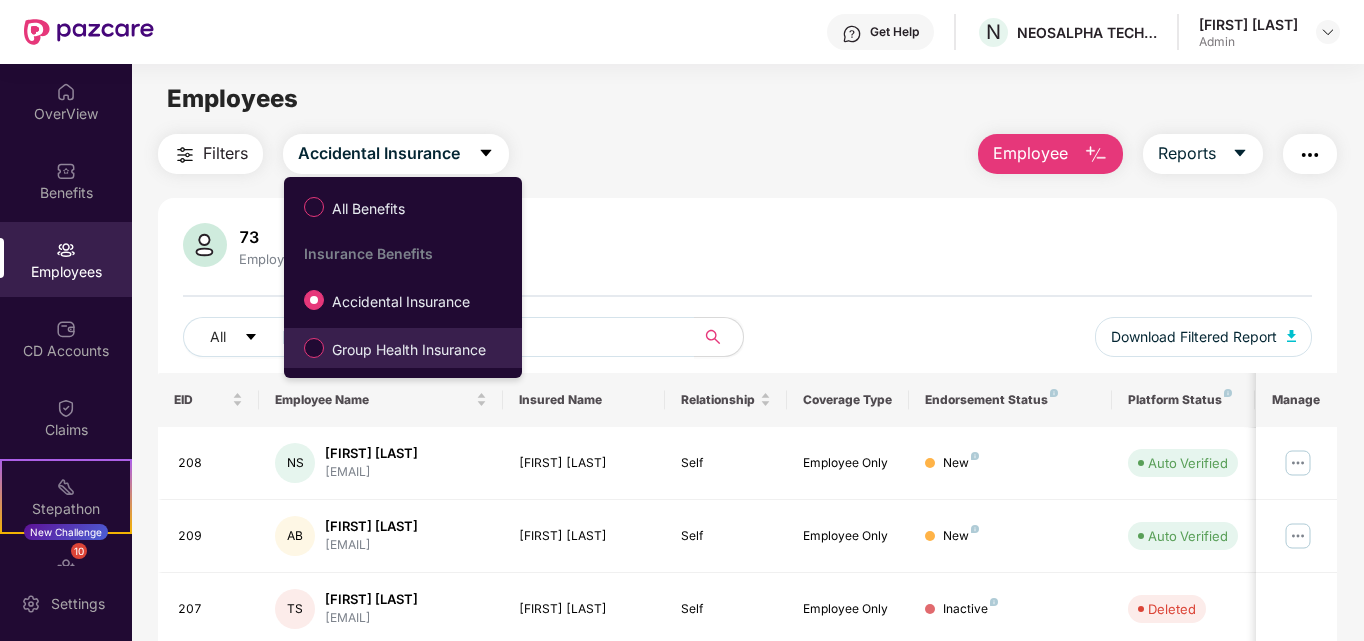 click on "Group Health Insurance" at bounding box center [409, 350] 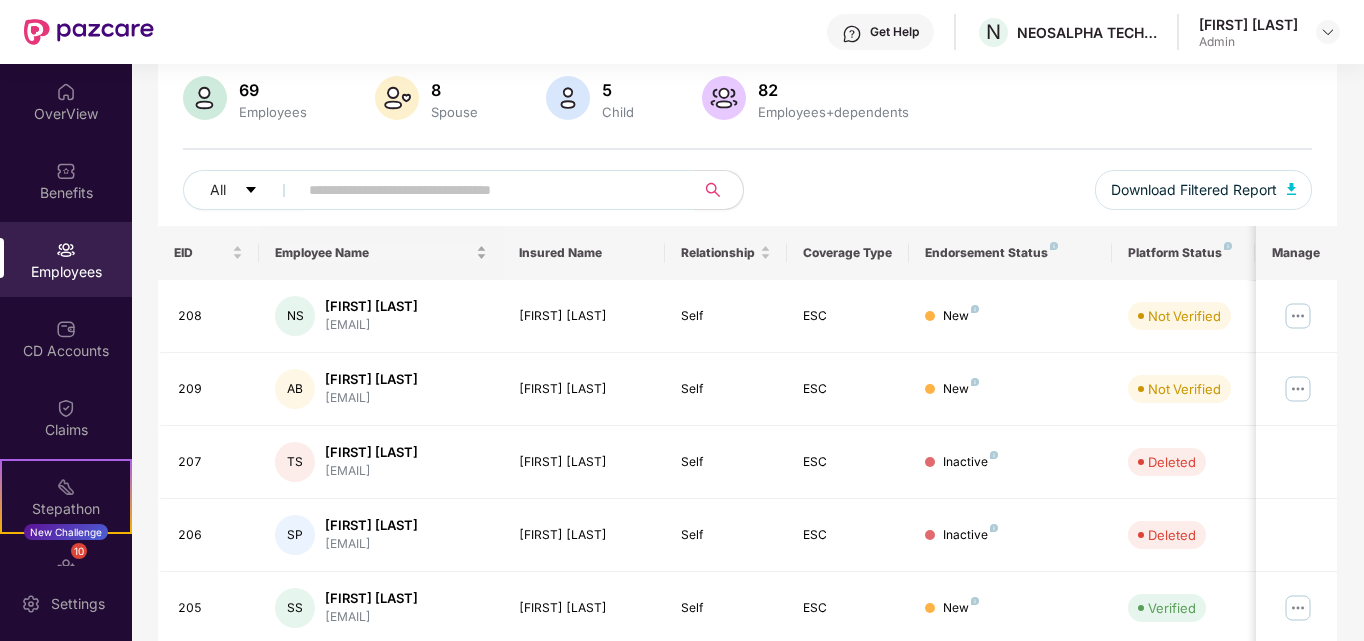 scroll, scrollTop: 0, scrollLeft: 0, axis: both 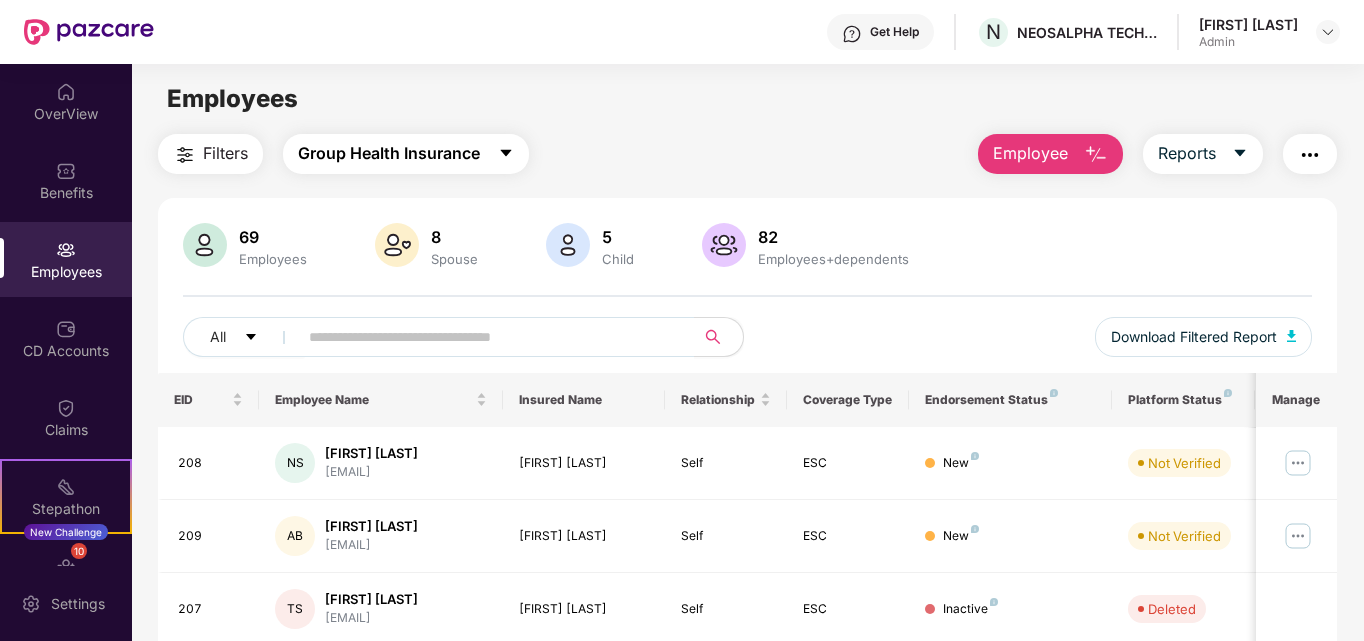 click on "Group Health Insurance" at bounding box center (389, 153) 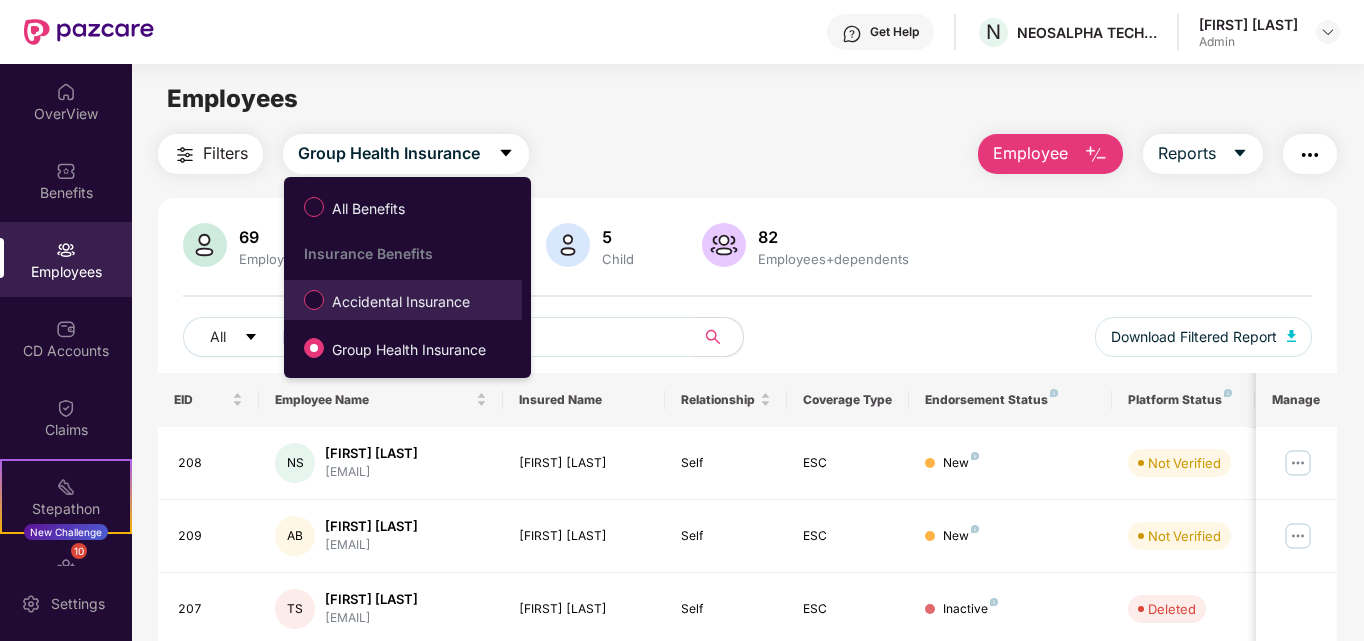 click on "Accidental Insurance" at bounding box center [401, 302] 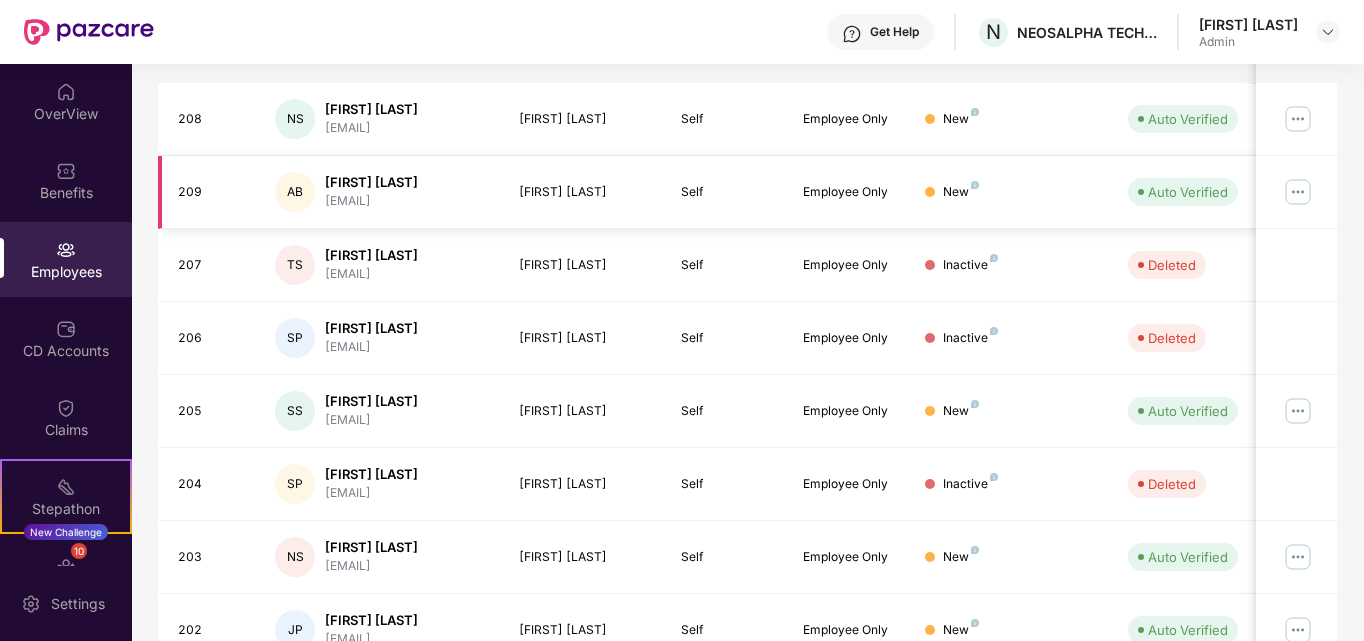 scroll, scrollTop: 0, scrollLeft: 0, axis: both 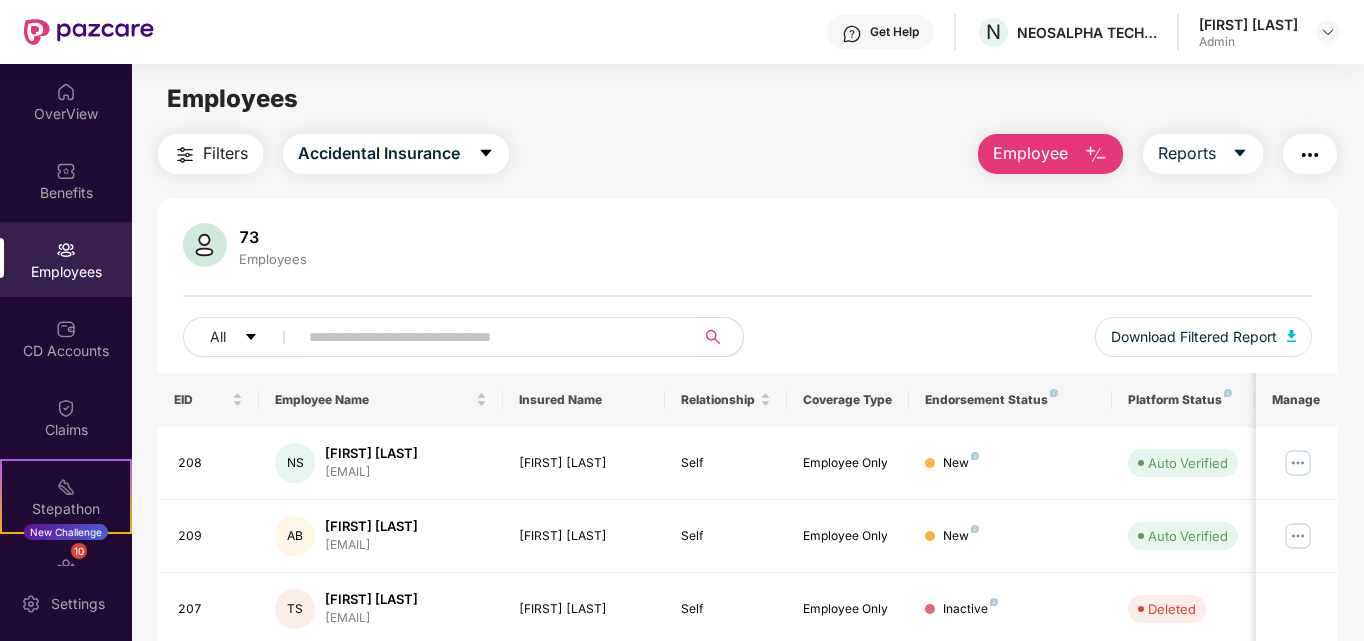 click on "Filters" at bounding box center [225, 153] 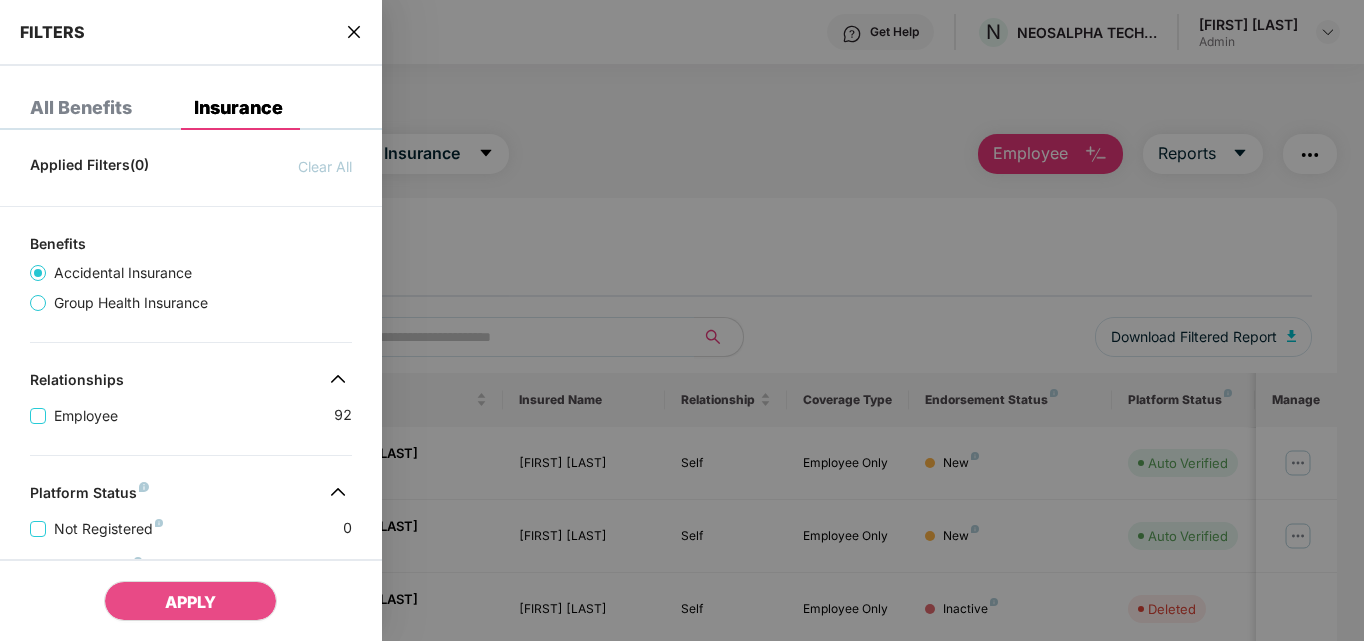 click at bounding box center [682, 320] 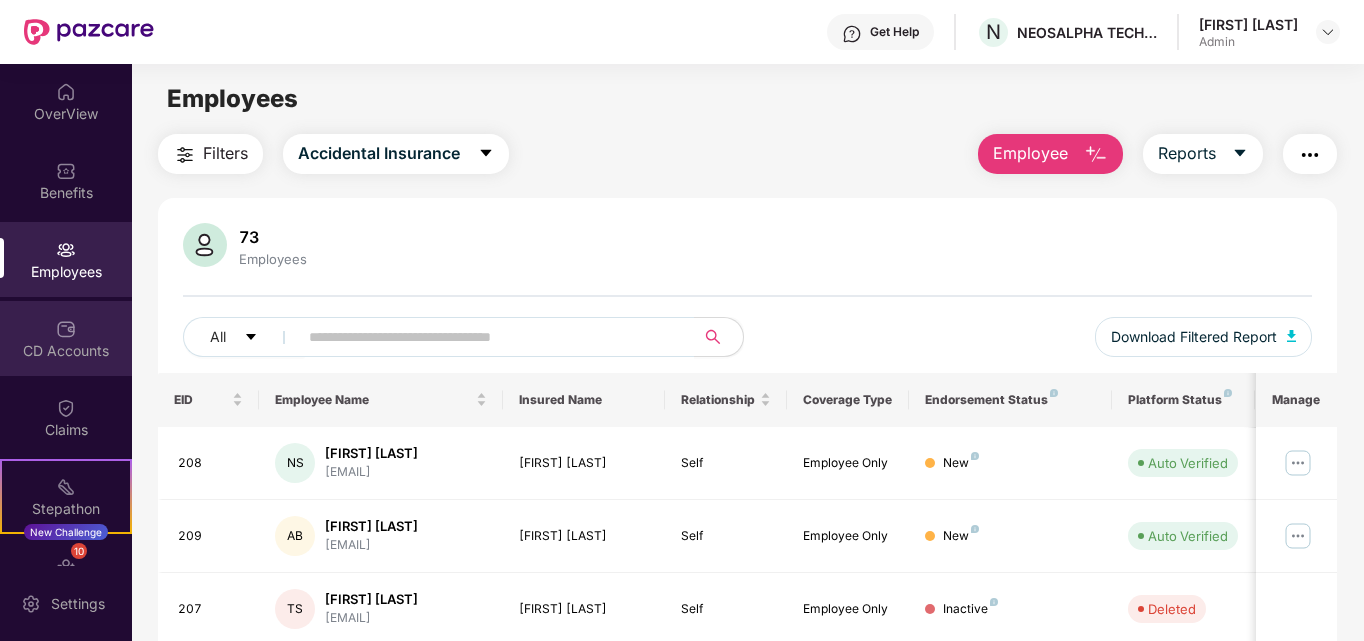 click at bounding box center [66, 329] 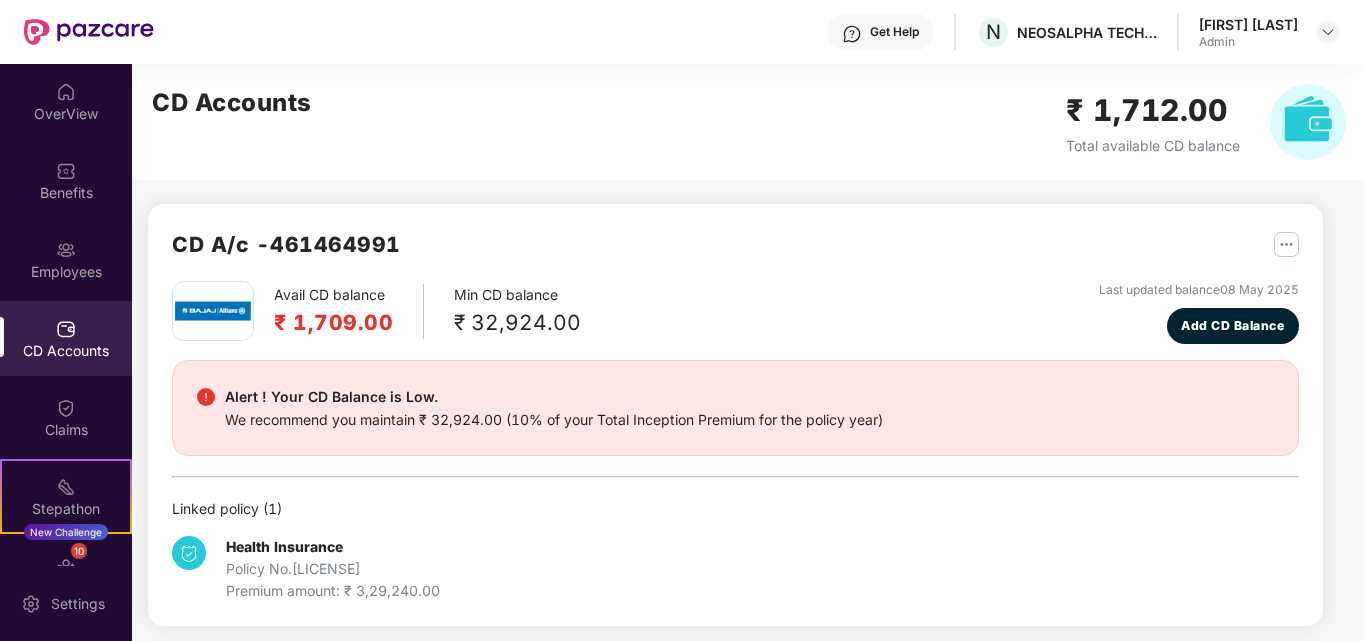 click at bounding box center (66, 250) 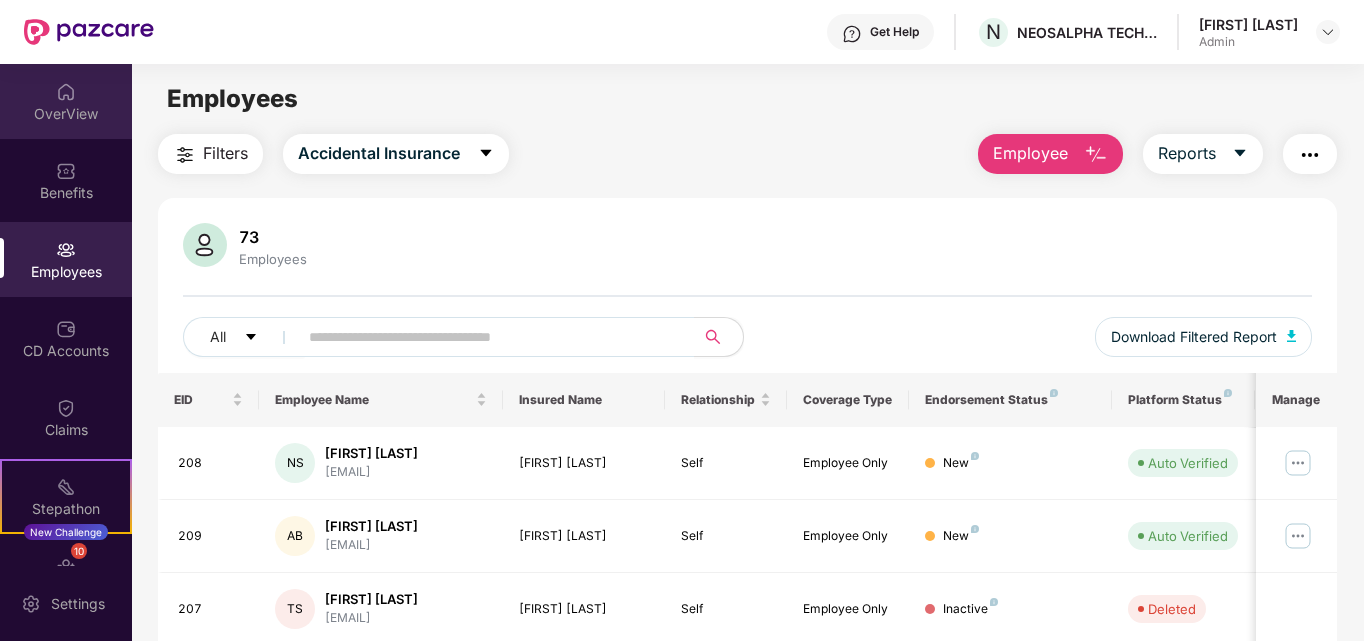 click on "OverView" at bounding box center [66, 101] 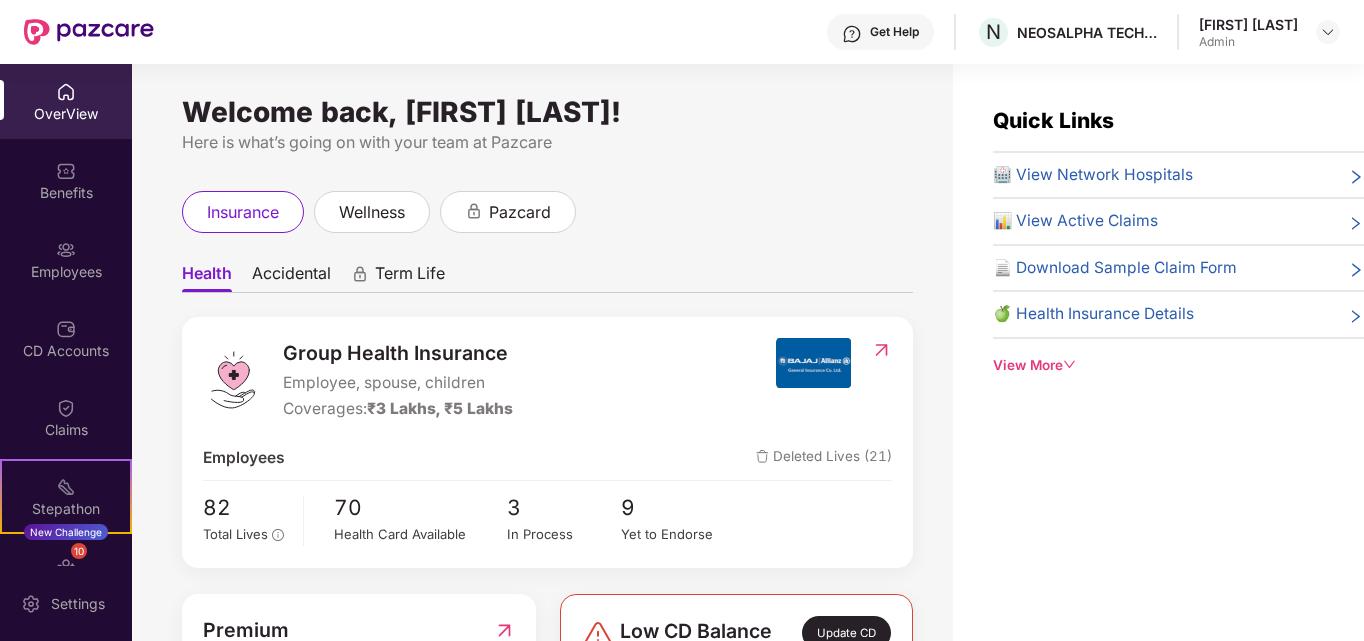 drag, startPoint x: 299, startPoint y: 274, endPoint x: 533, endPoint y: 314, distance: 237.39418 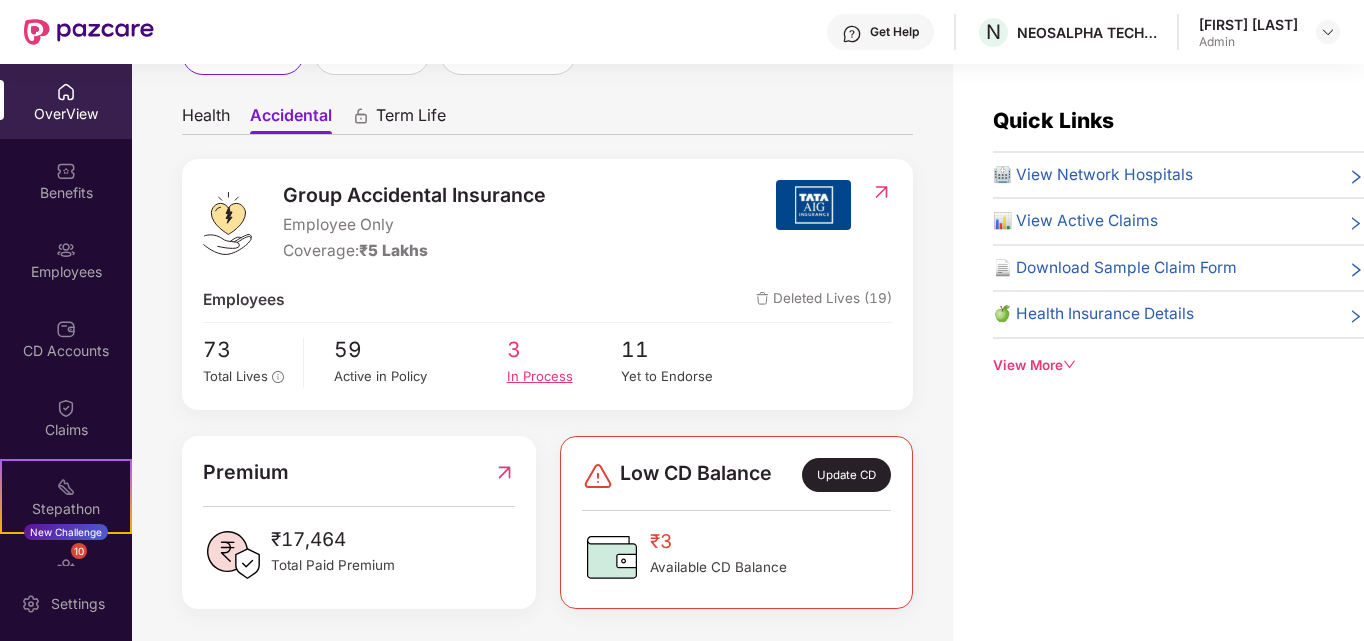 scroll, scrollTop: 162, scrollLeft: 0, axis: vertical 